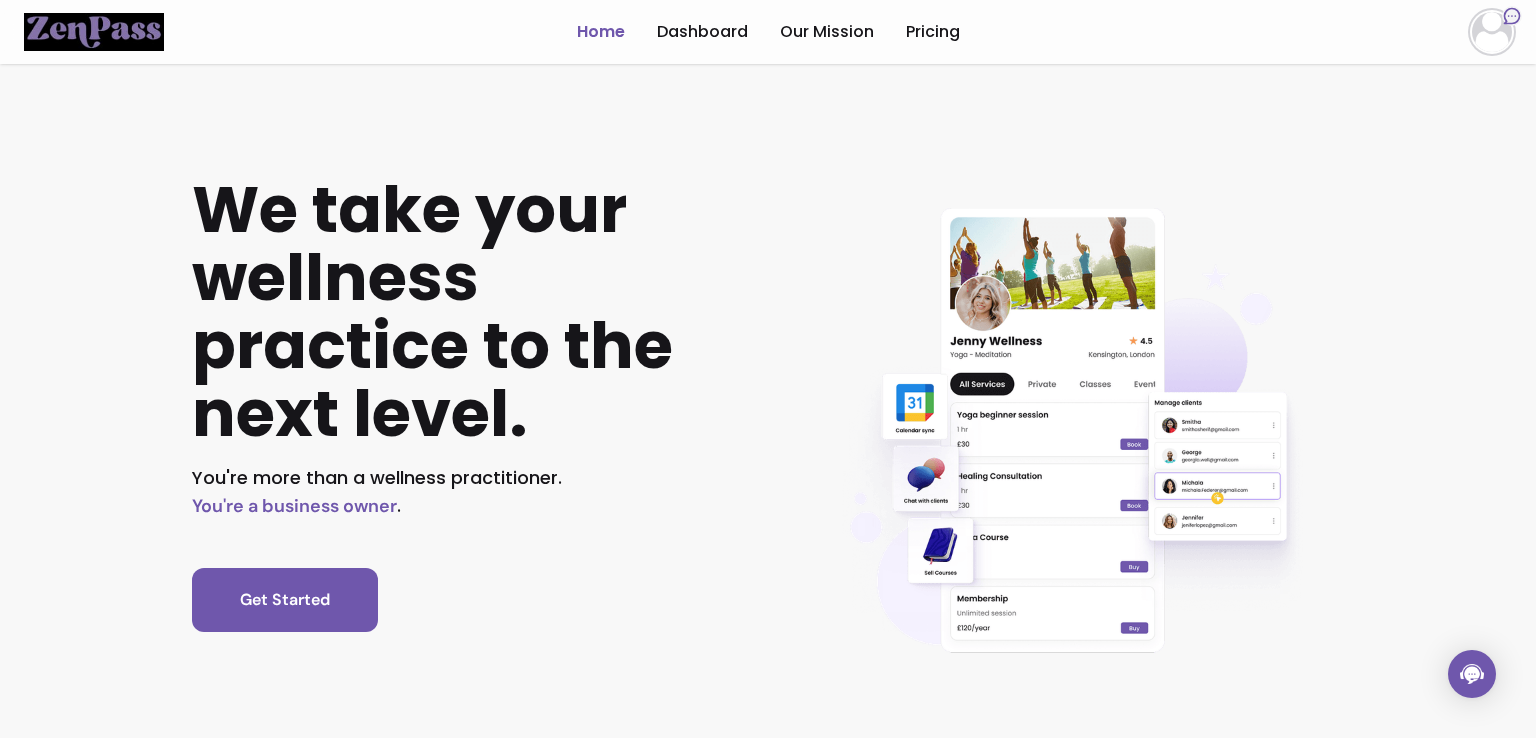scroll, scrollTop: 0, scrollLeft: 0, axis: both 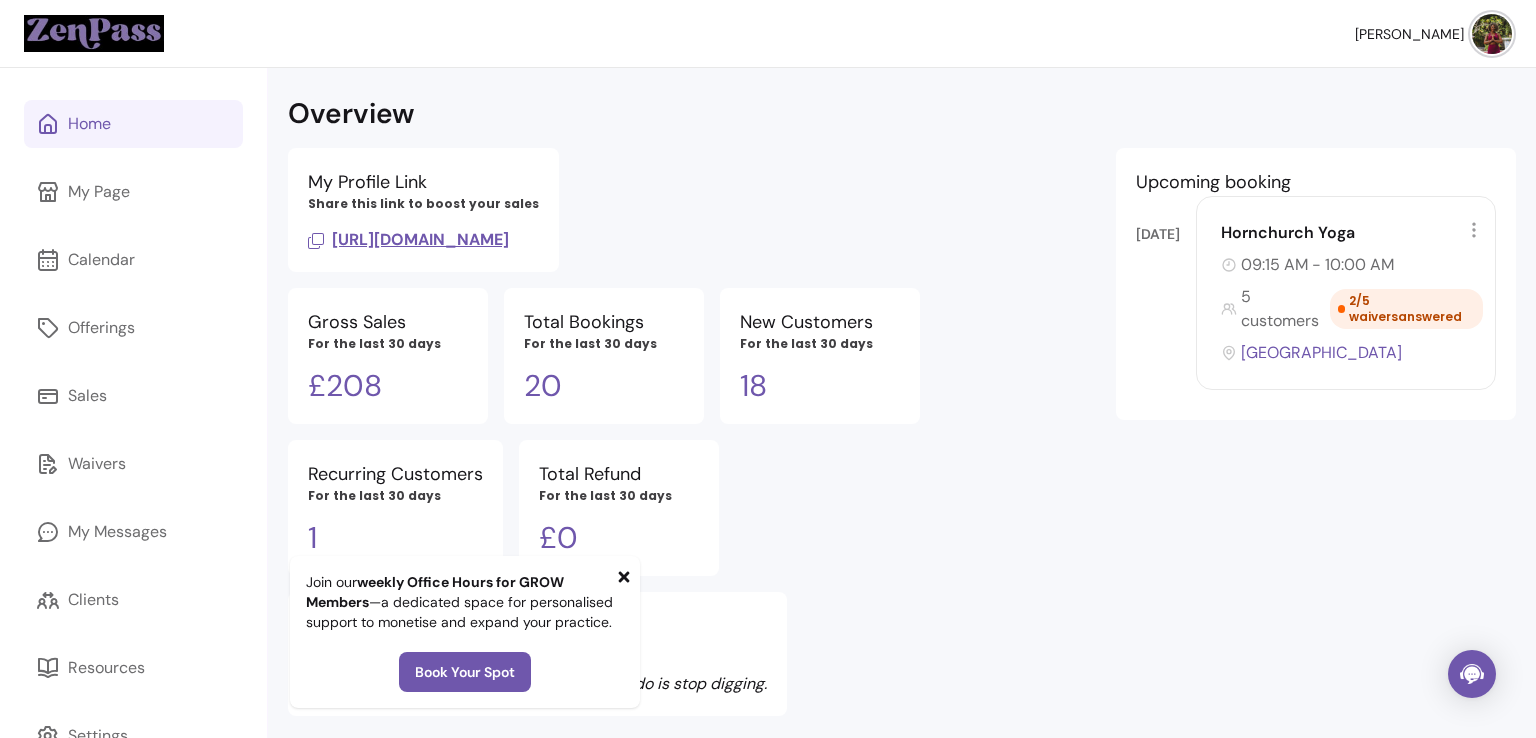 click 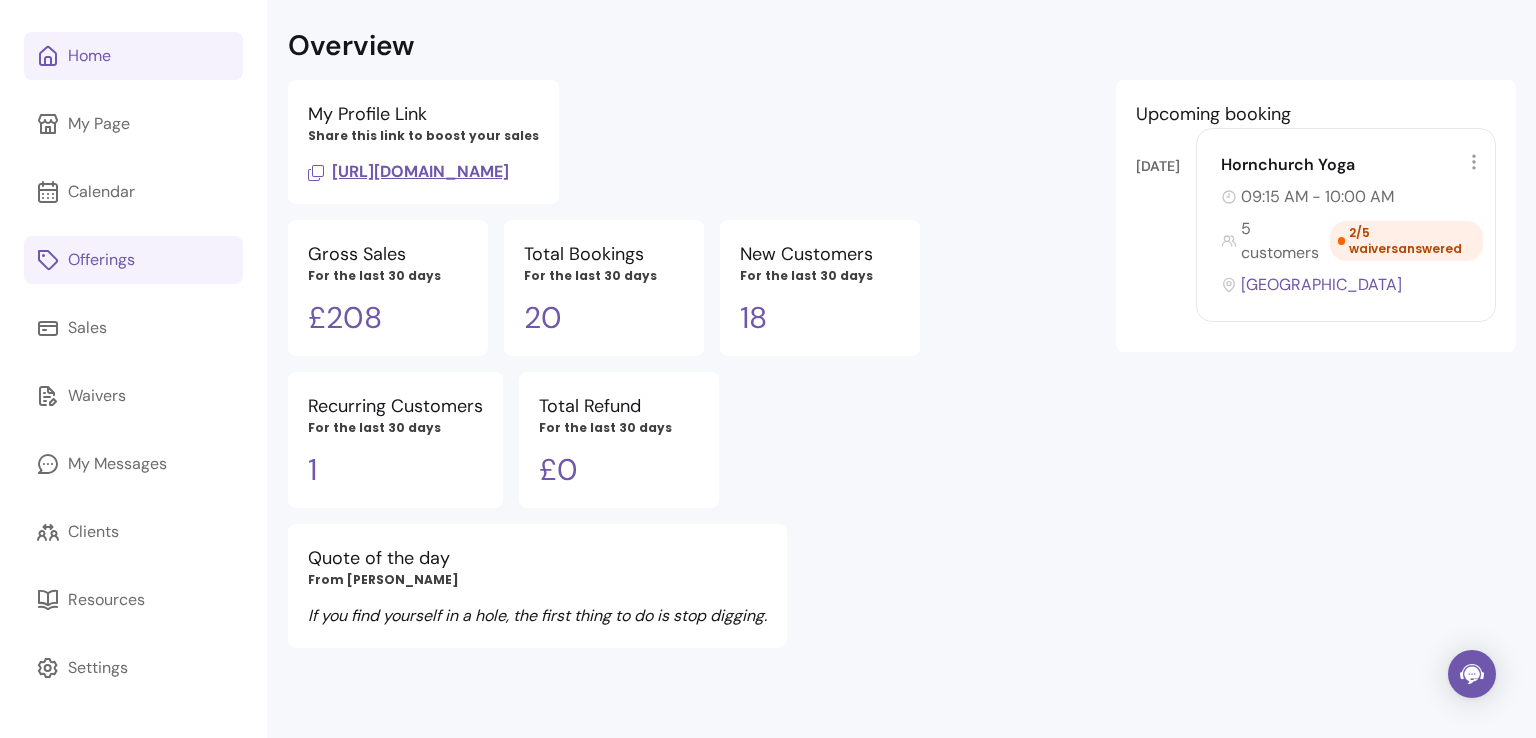 scroll, scrollTop: 0, scrollLeft: 0, axis: both 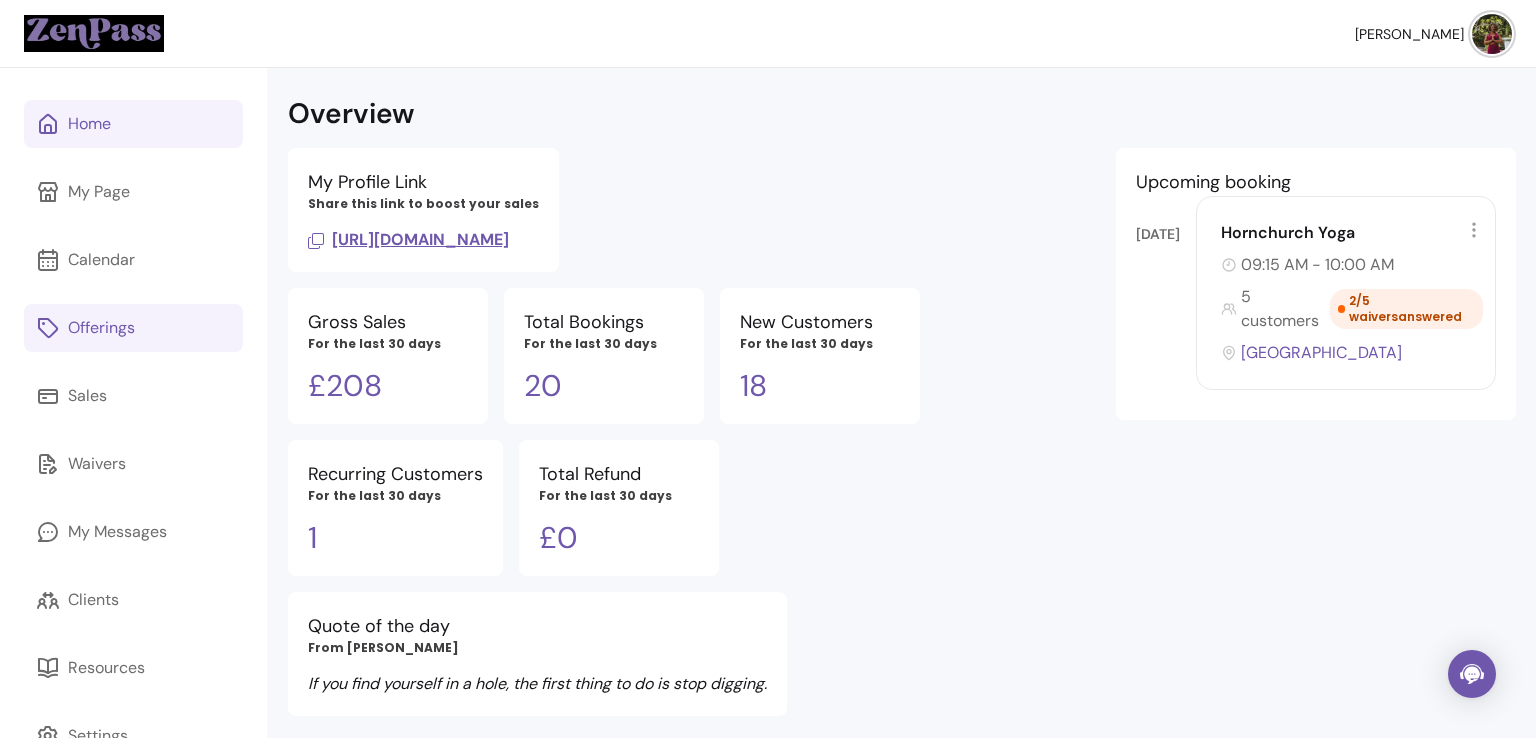 click on "Offerings" at bounding box center (101, 328) 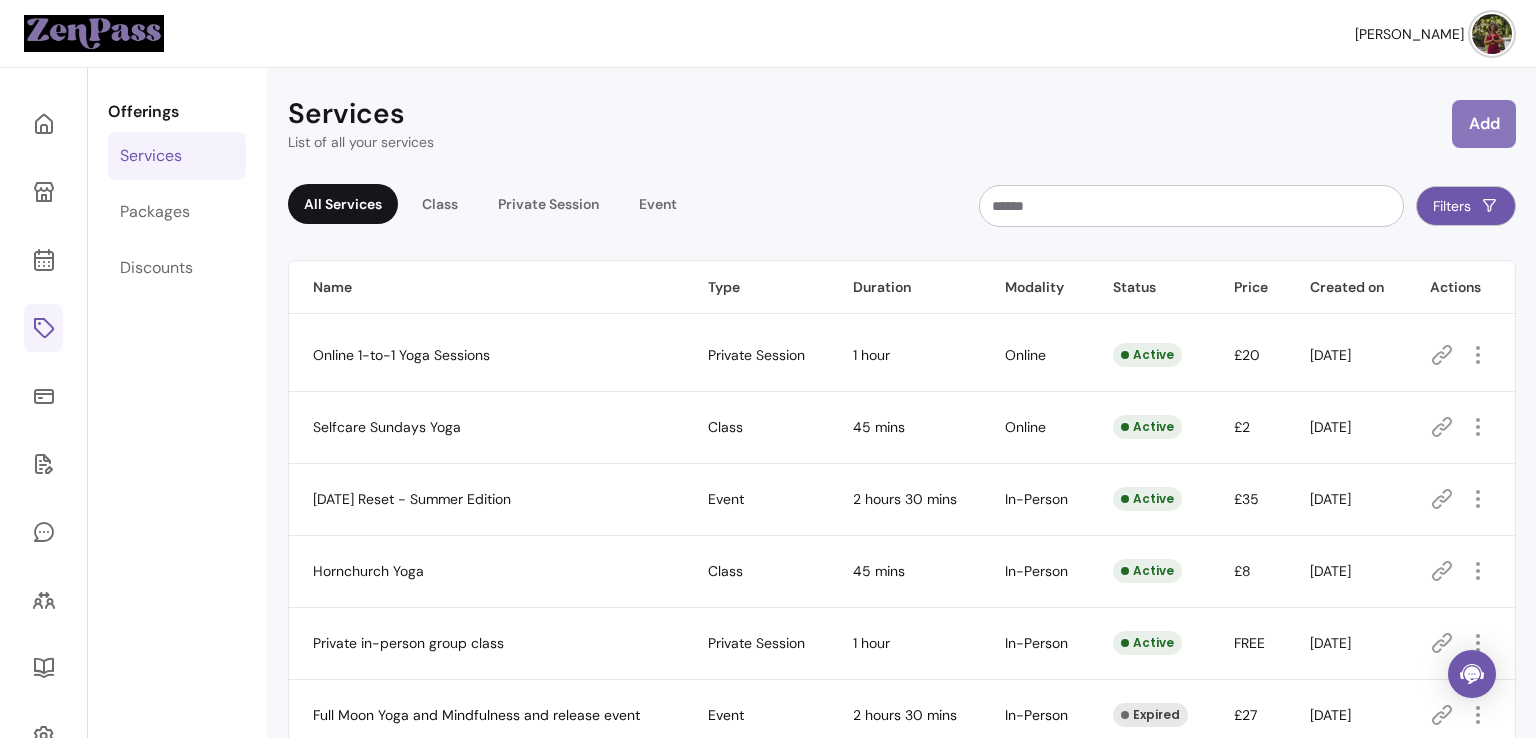 click on "Add" at bounding box center [1484, 124] 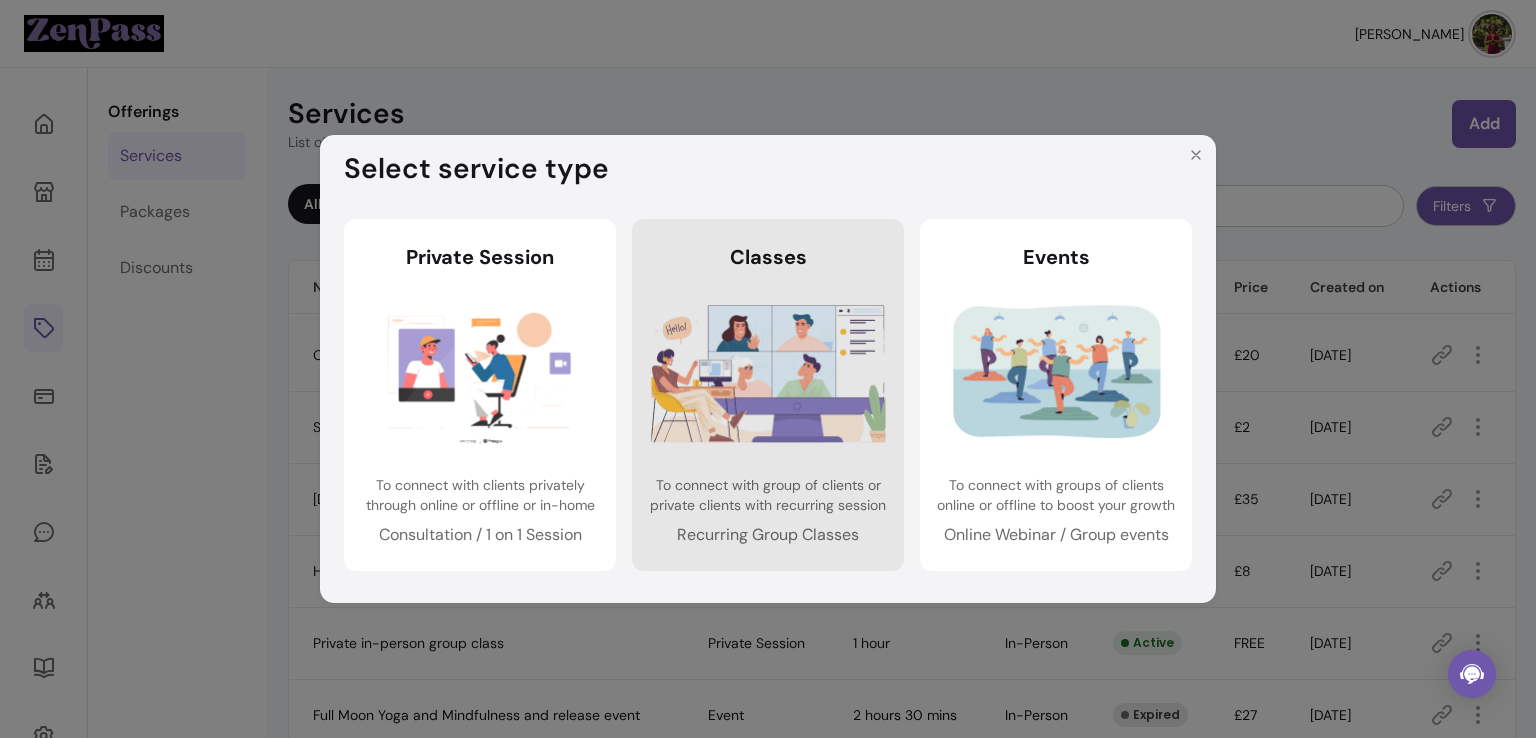 click at bounding box center [768, 373] 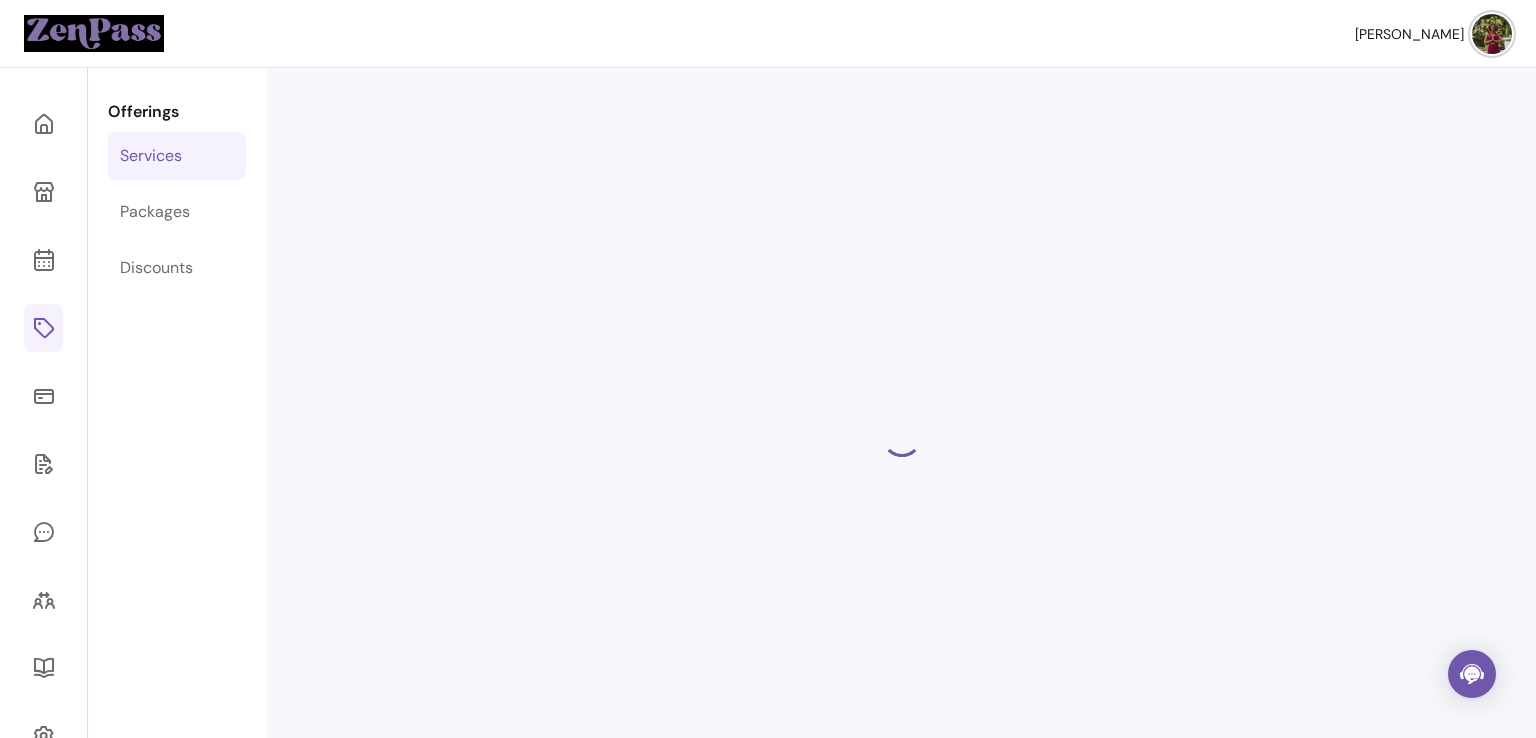 select on "***" 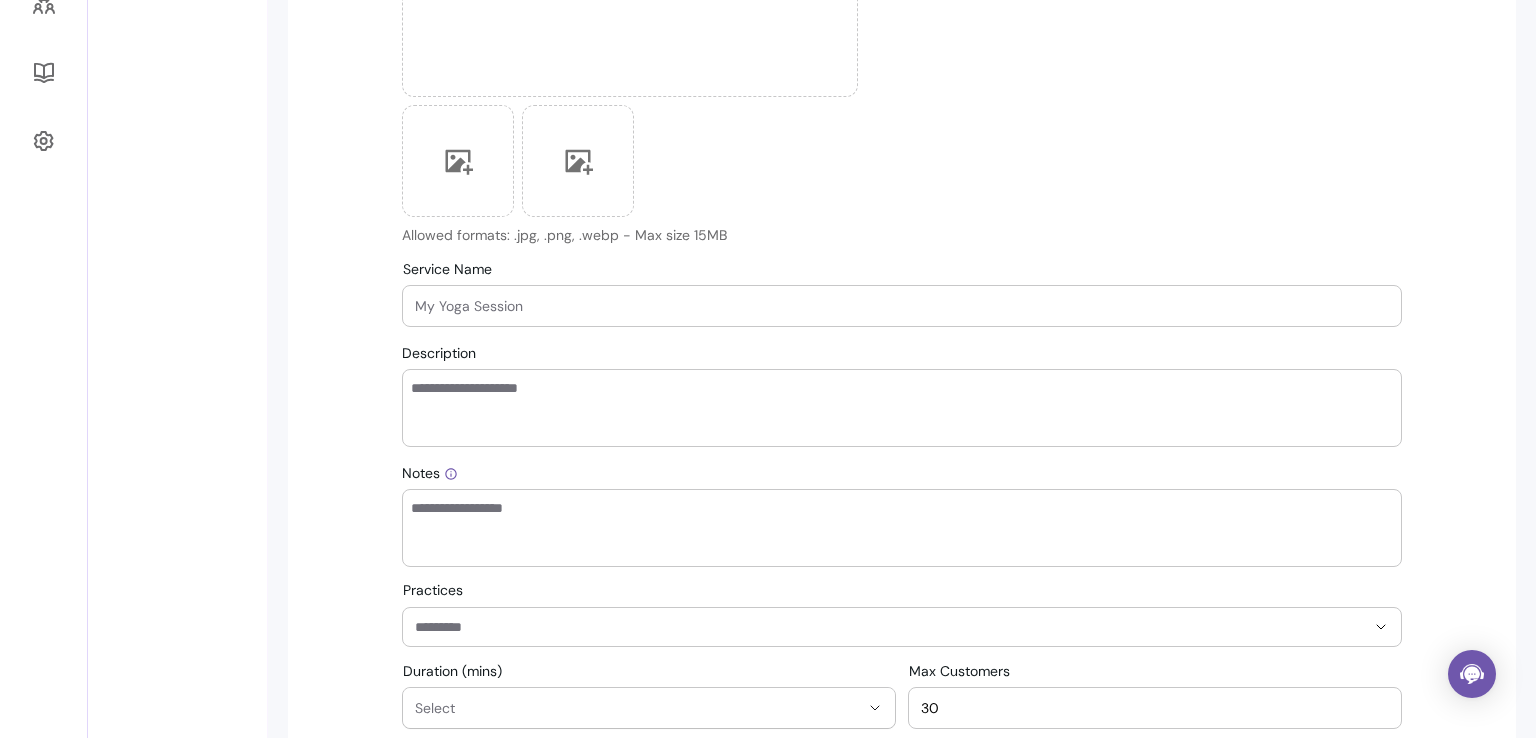 scroll, scrollTop: 600, scrollLeft: 0, axis: vertical 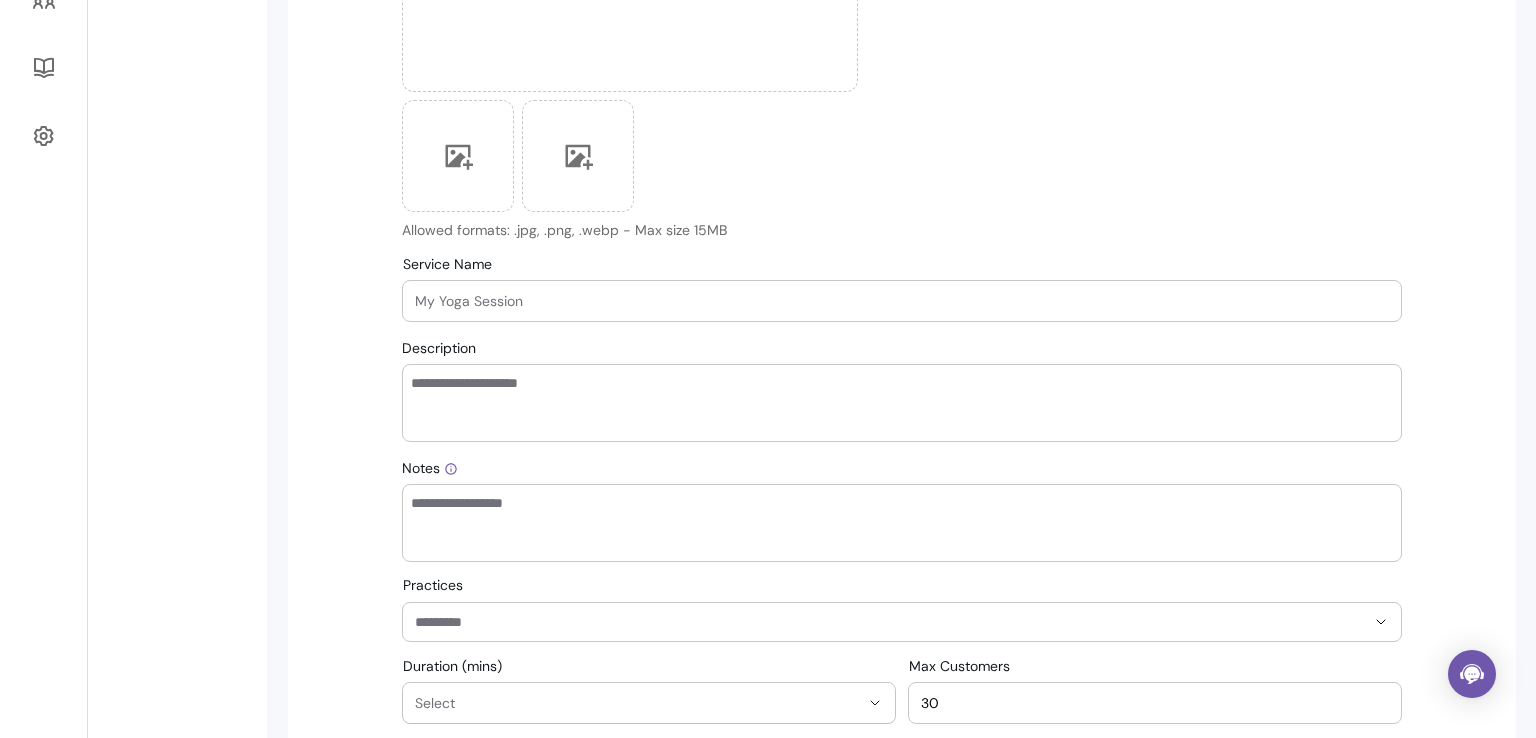 click on "Service Name" at bounding box center (902, 301) 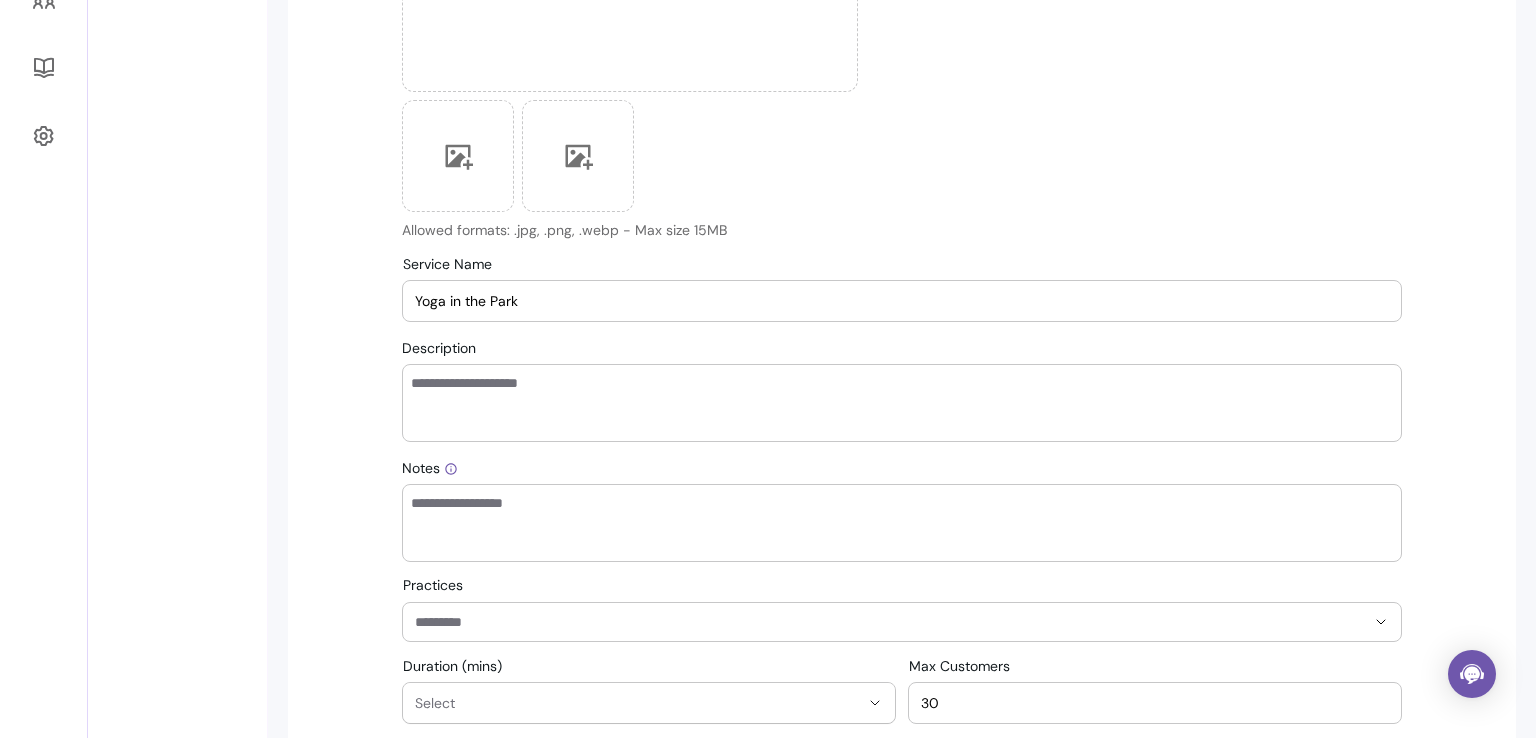 type on "Yoga in the Park" 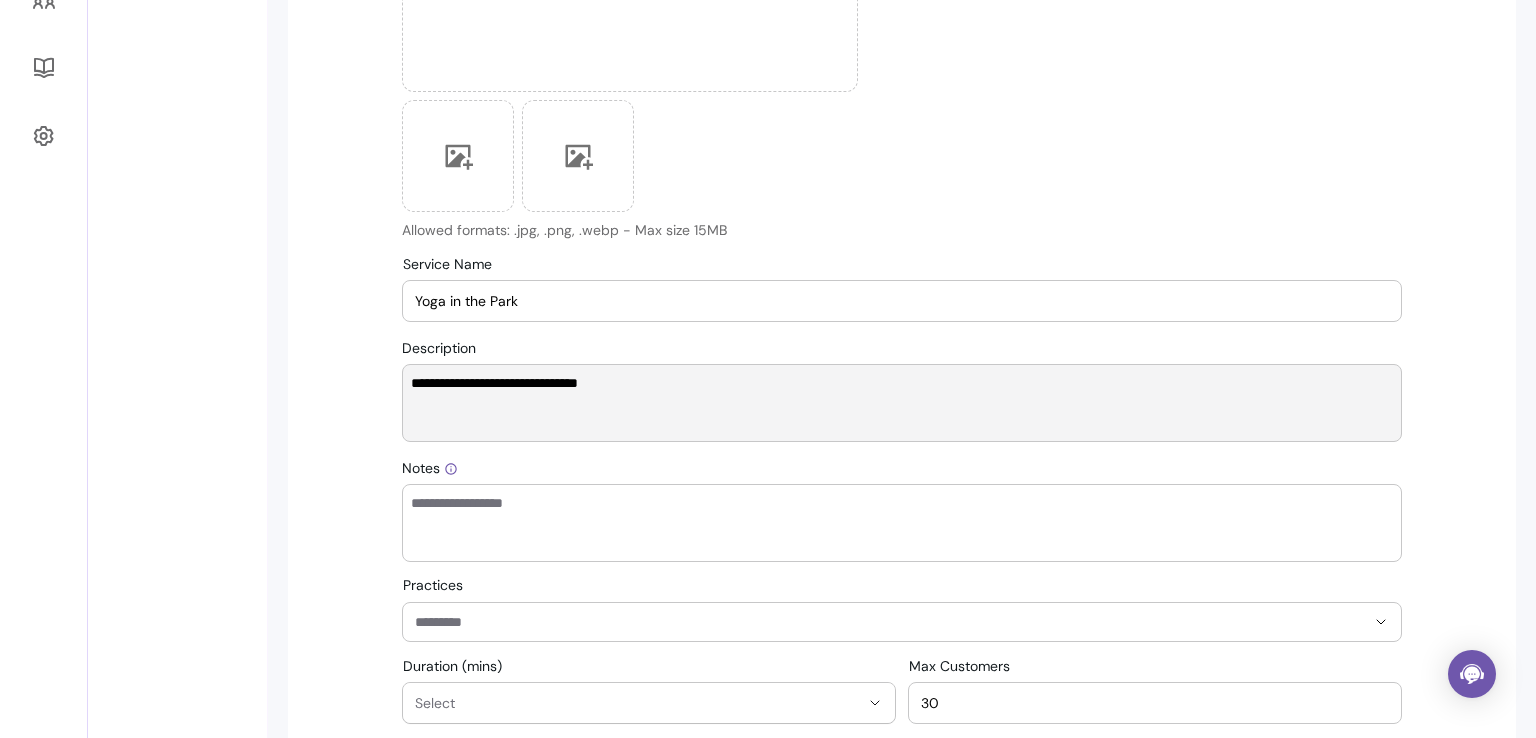 type on "**********" 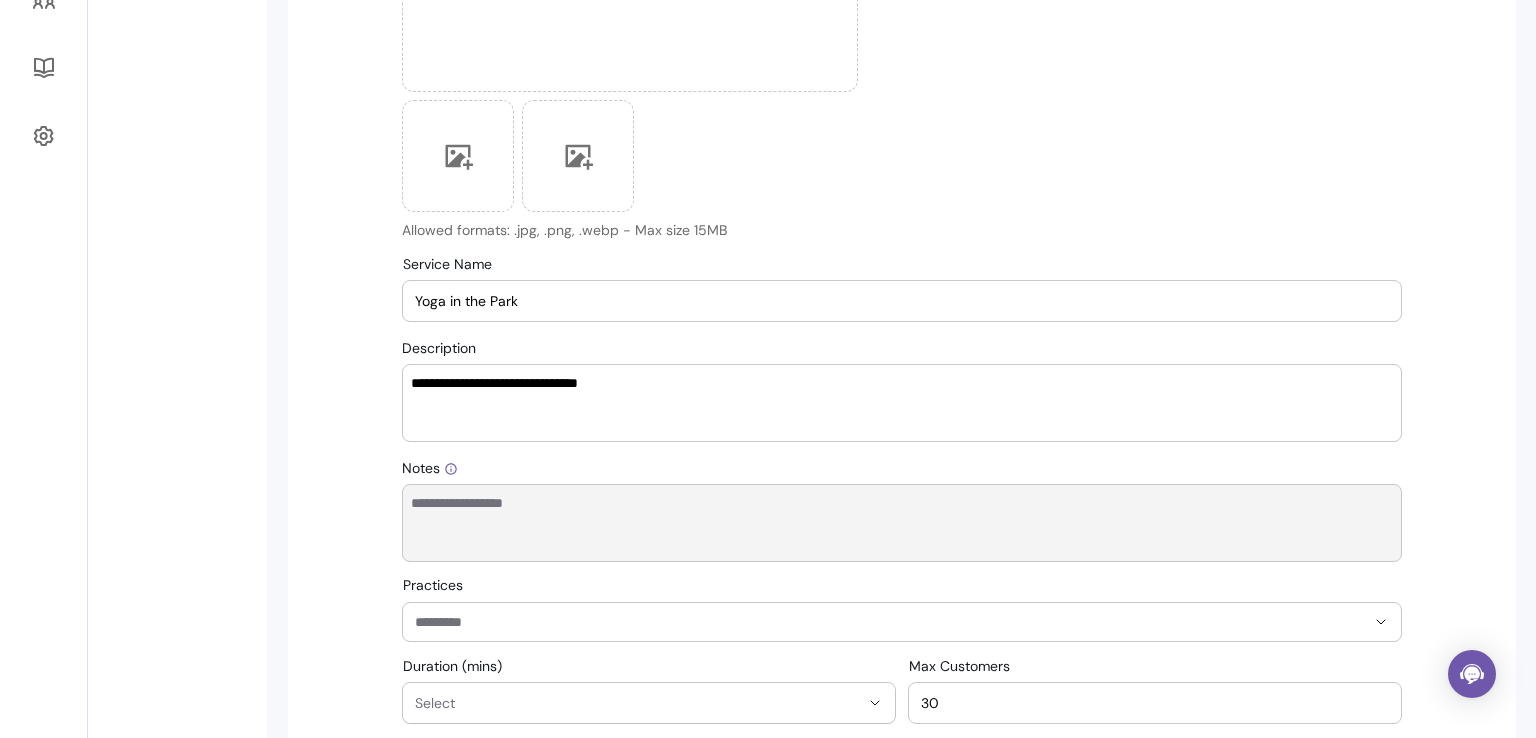 click on "Notes" at bounding box center (902, 523) 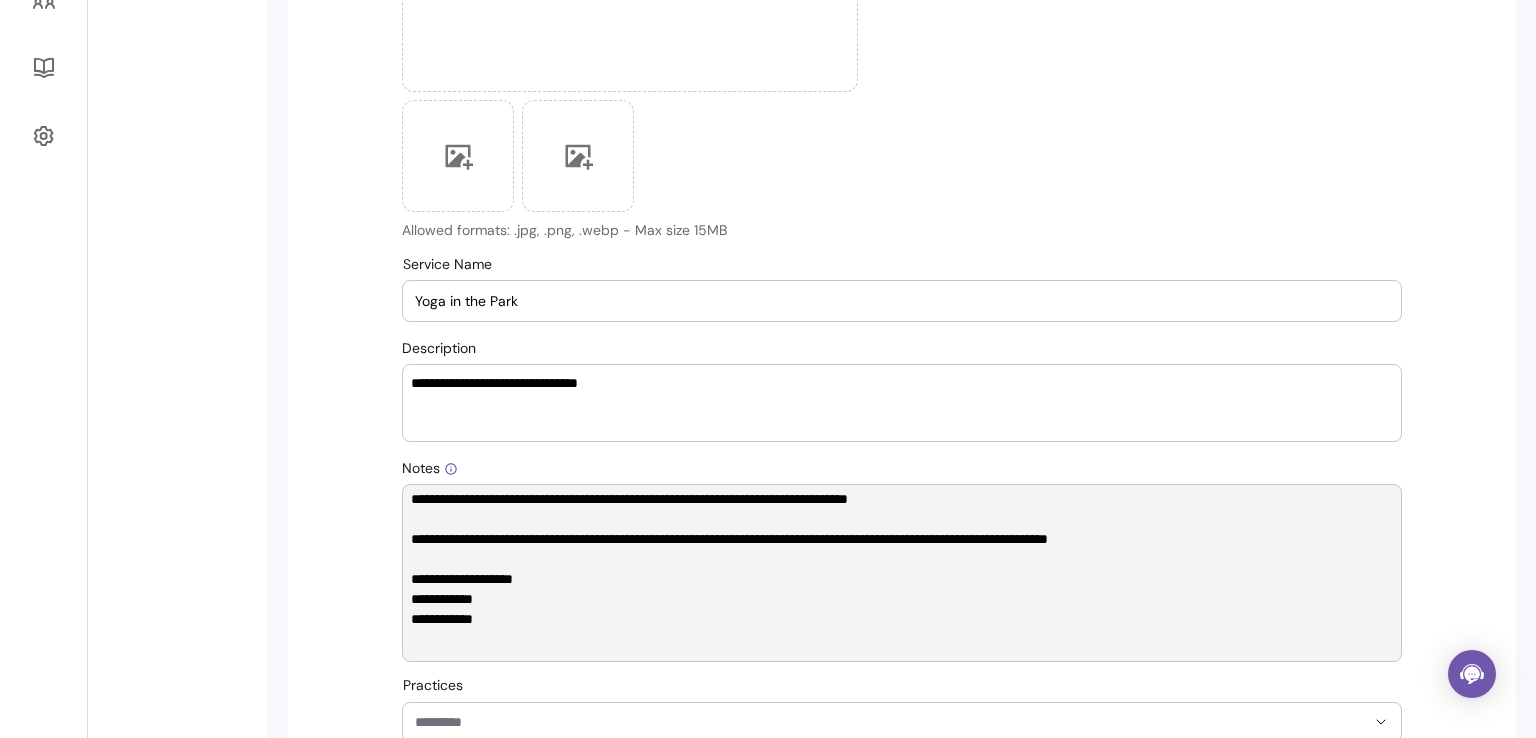 scroll, scrollTop: 0, scrollLeft: 0, axis: both 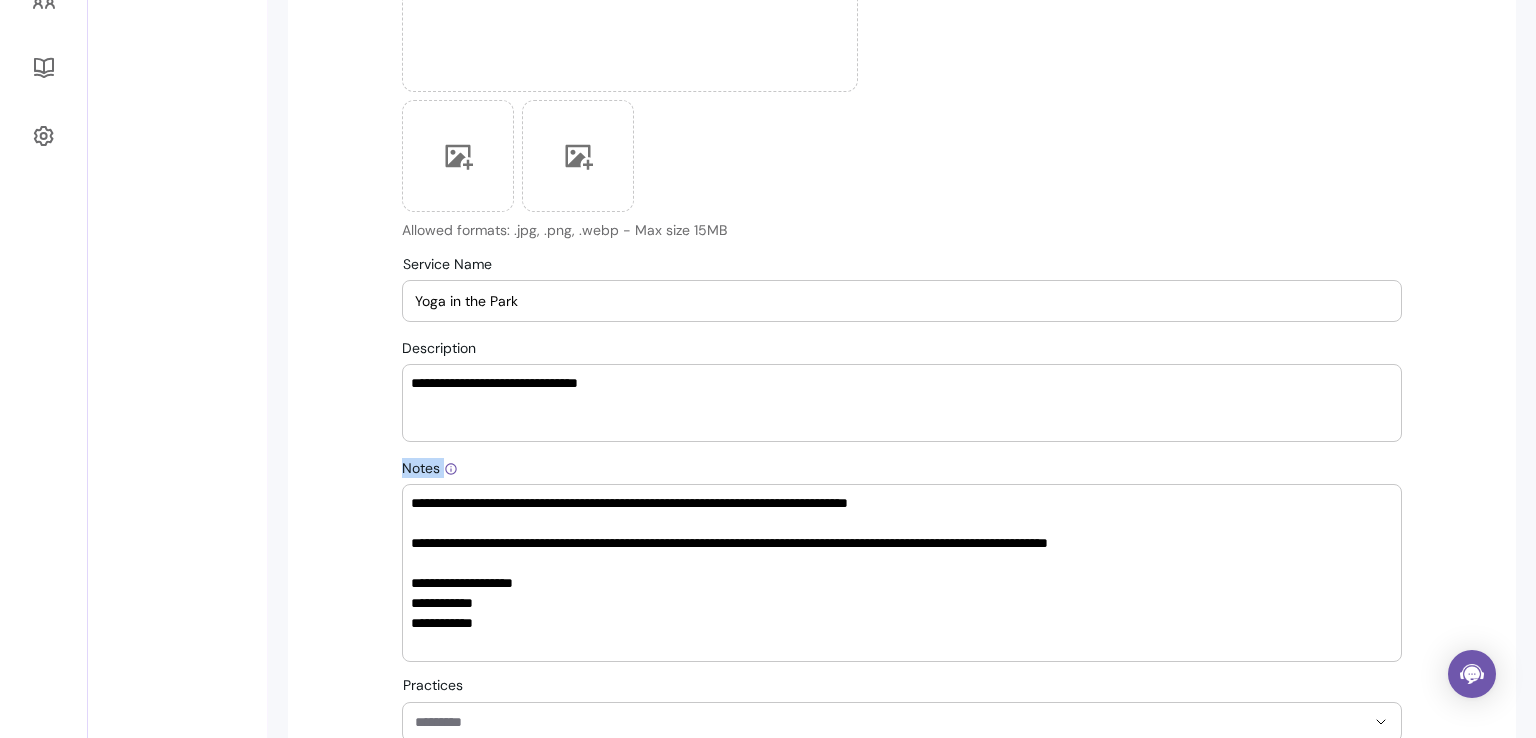 drag, startPoint x: 402, startPoint y: 541, endPoint x: 393, endPoint y: 482, distance: 59.682495 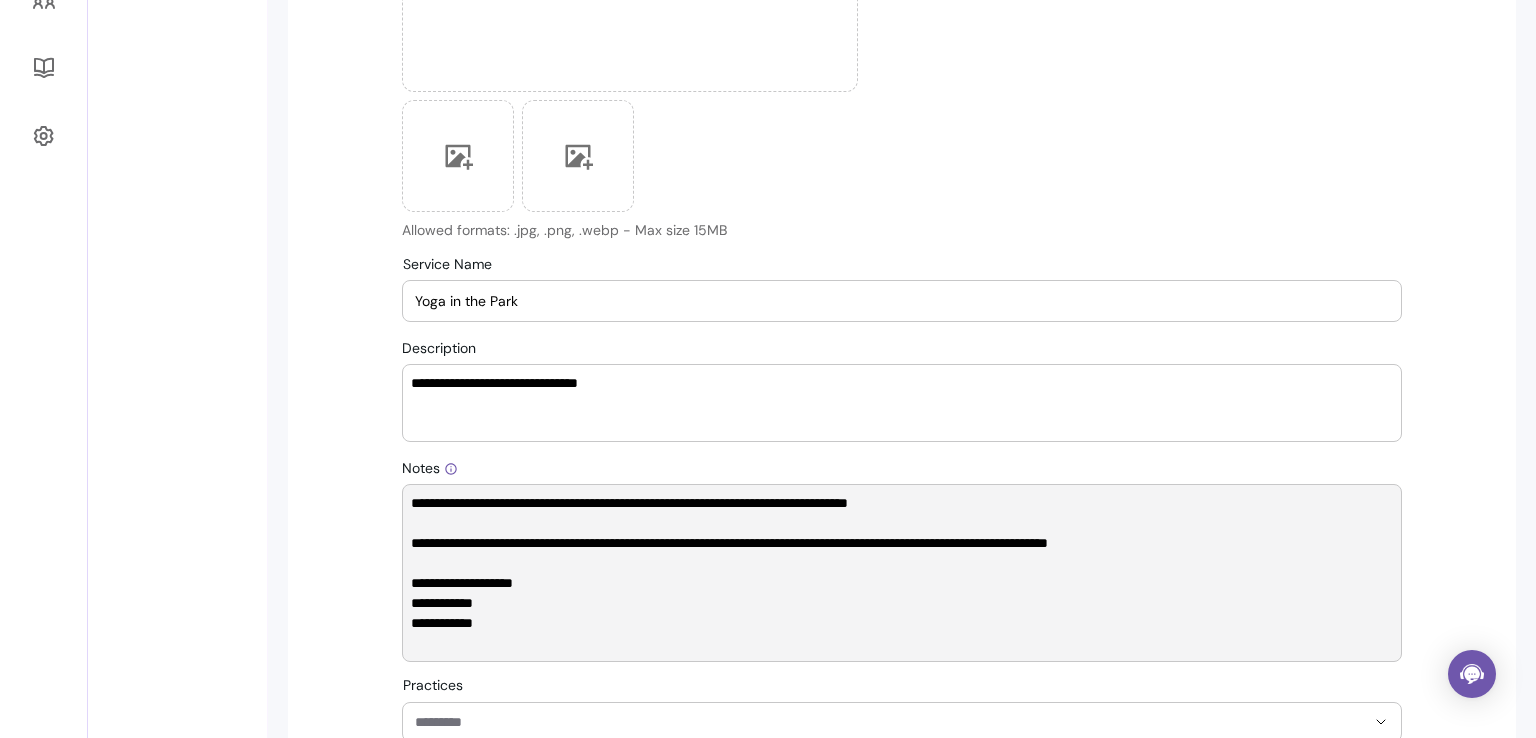 click on "**********" at bounding box center (902, 573) 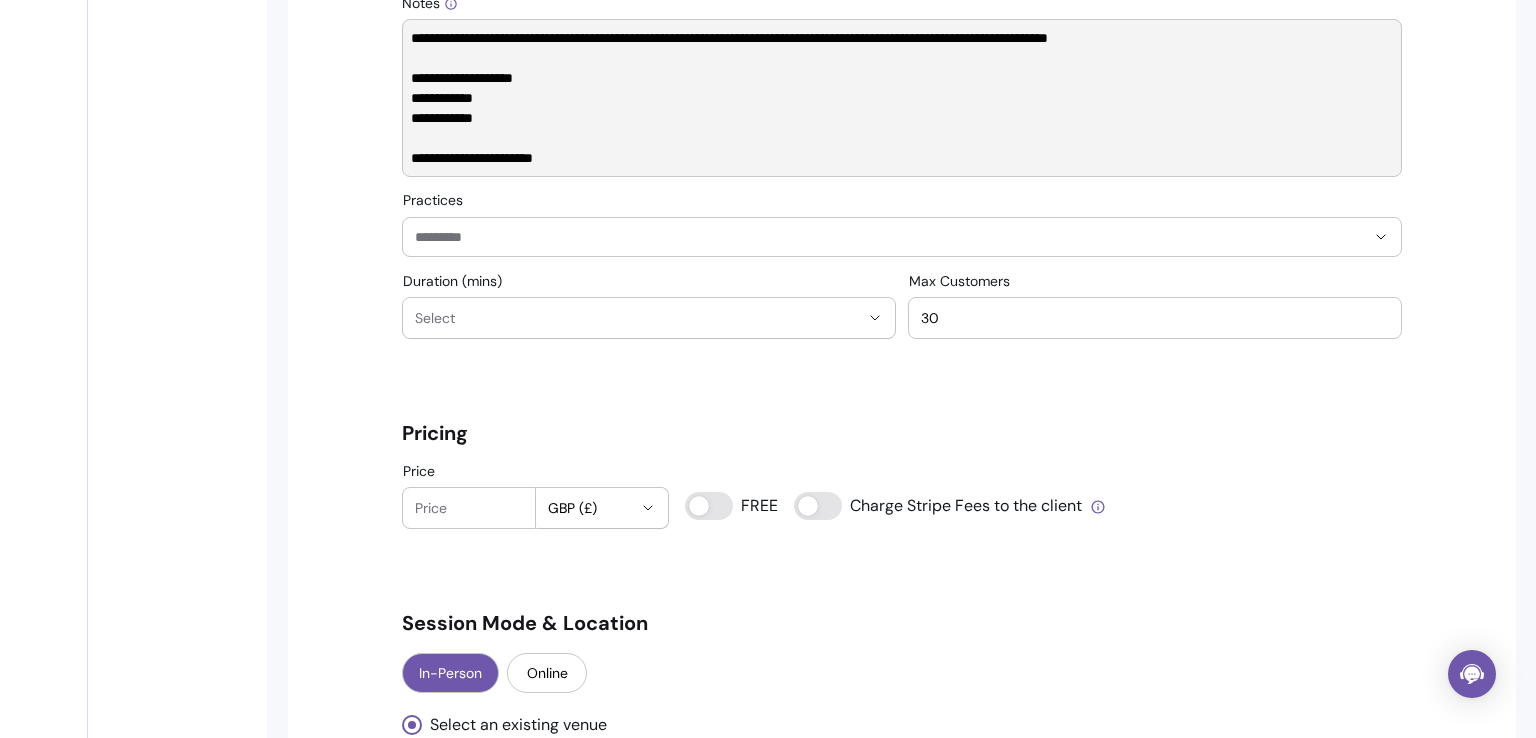scroll, scrollTop: 1100, scrollLeft: 0, axis: vertical 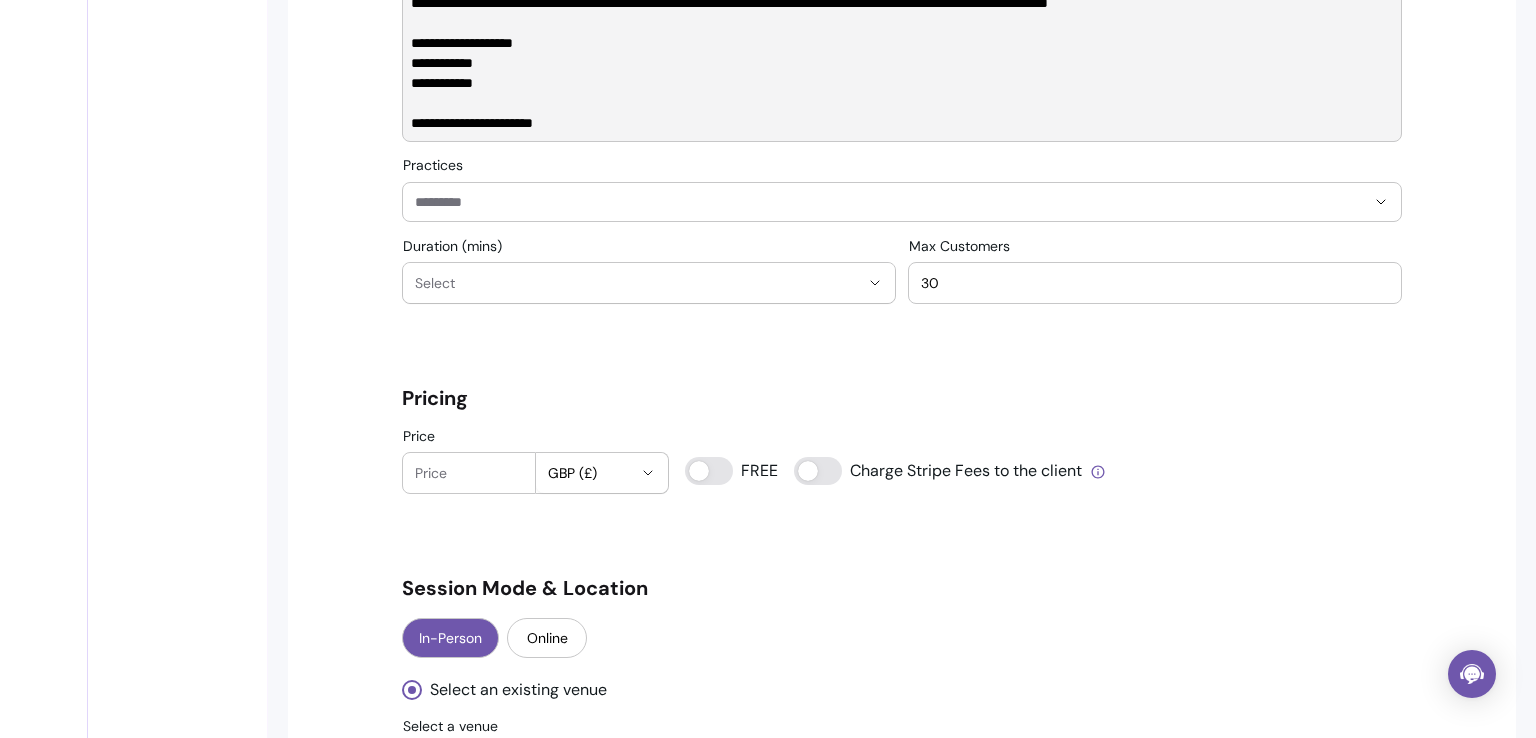 type on "**********" 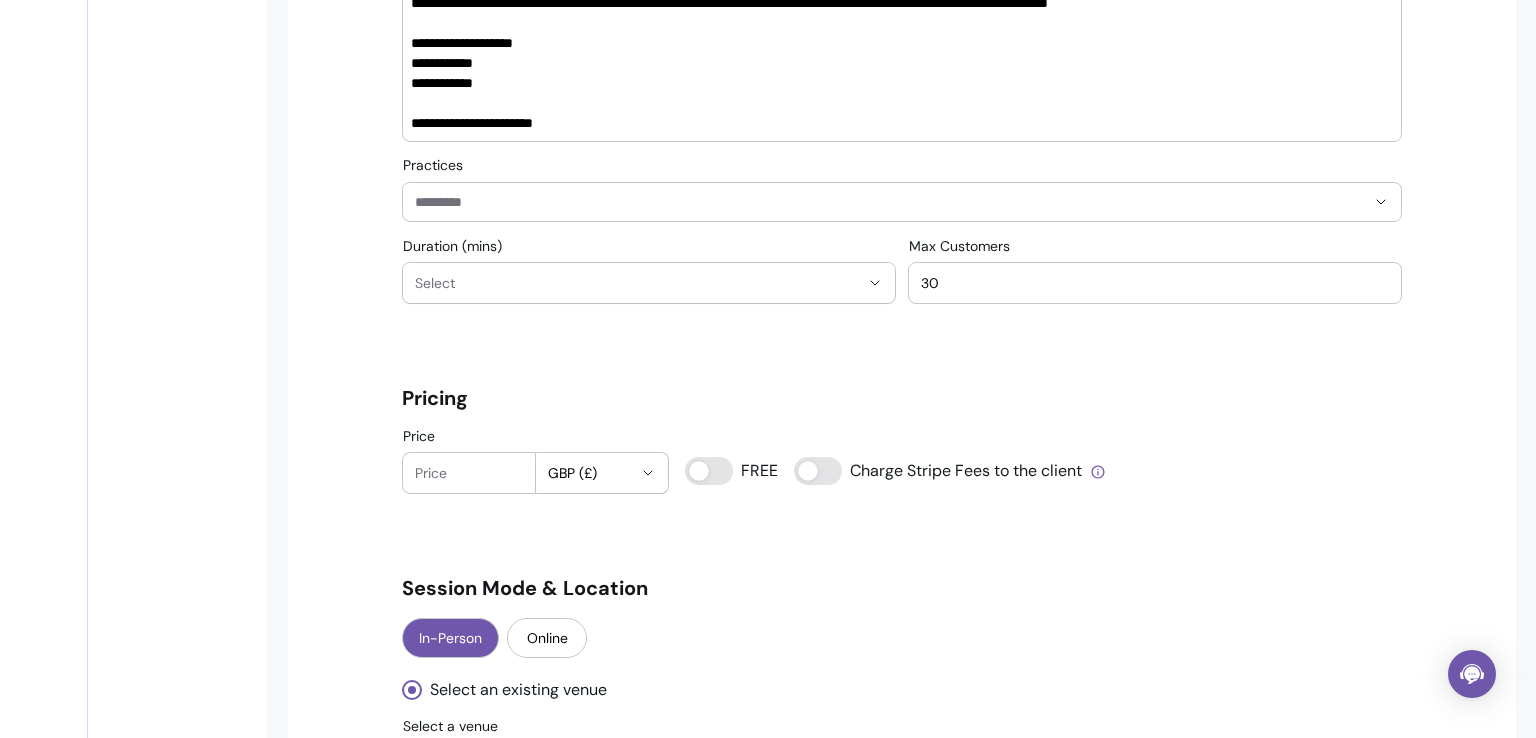 type on "0" 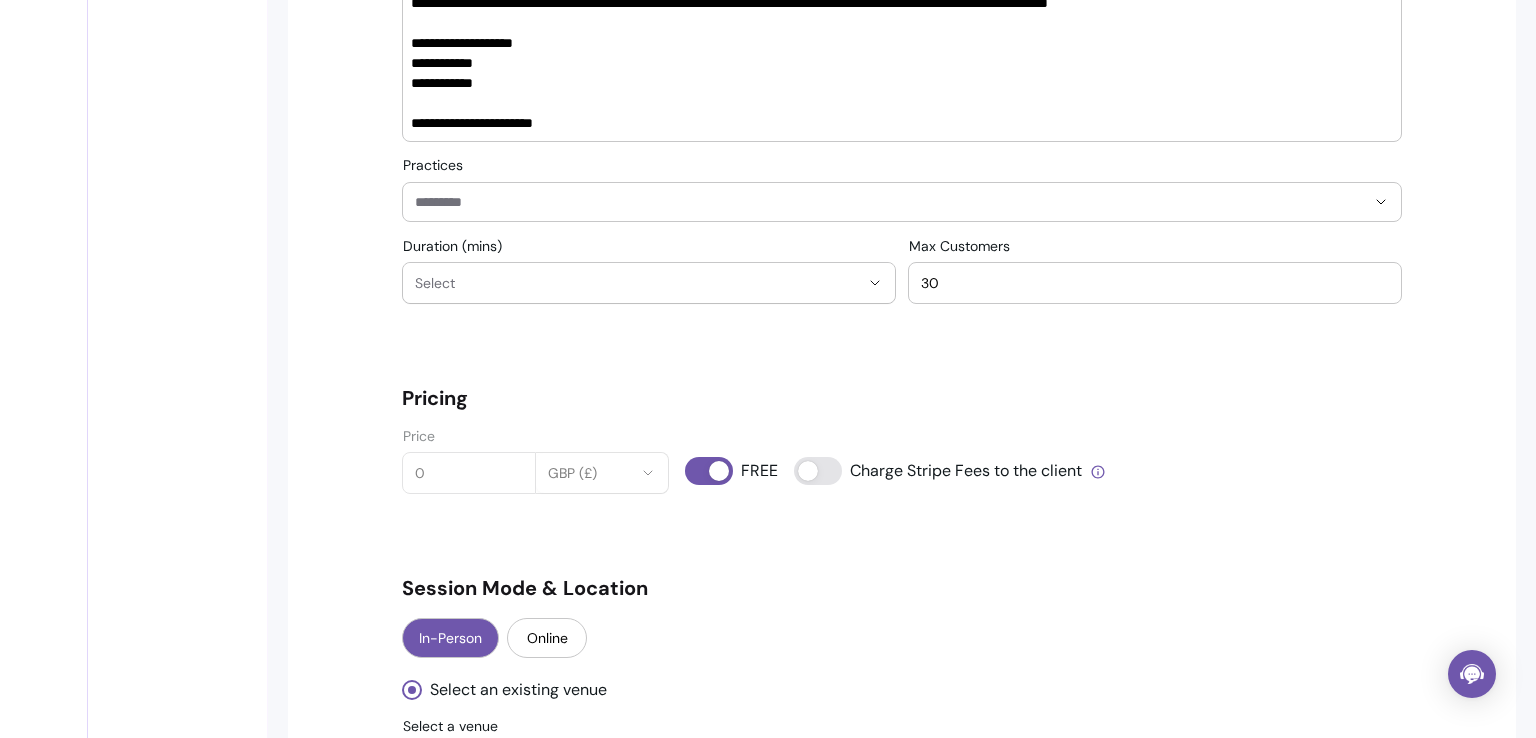 click on "Pricing" at bounding box center [902, 398] 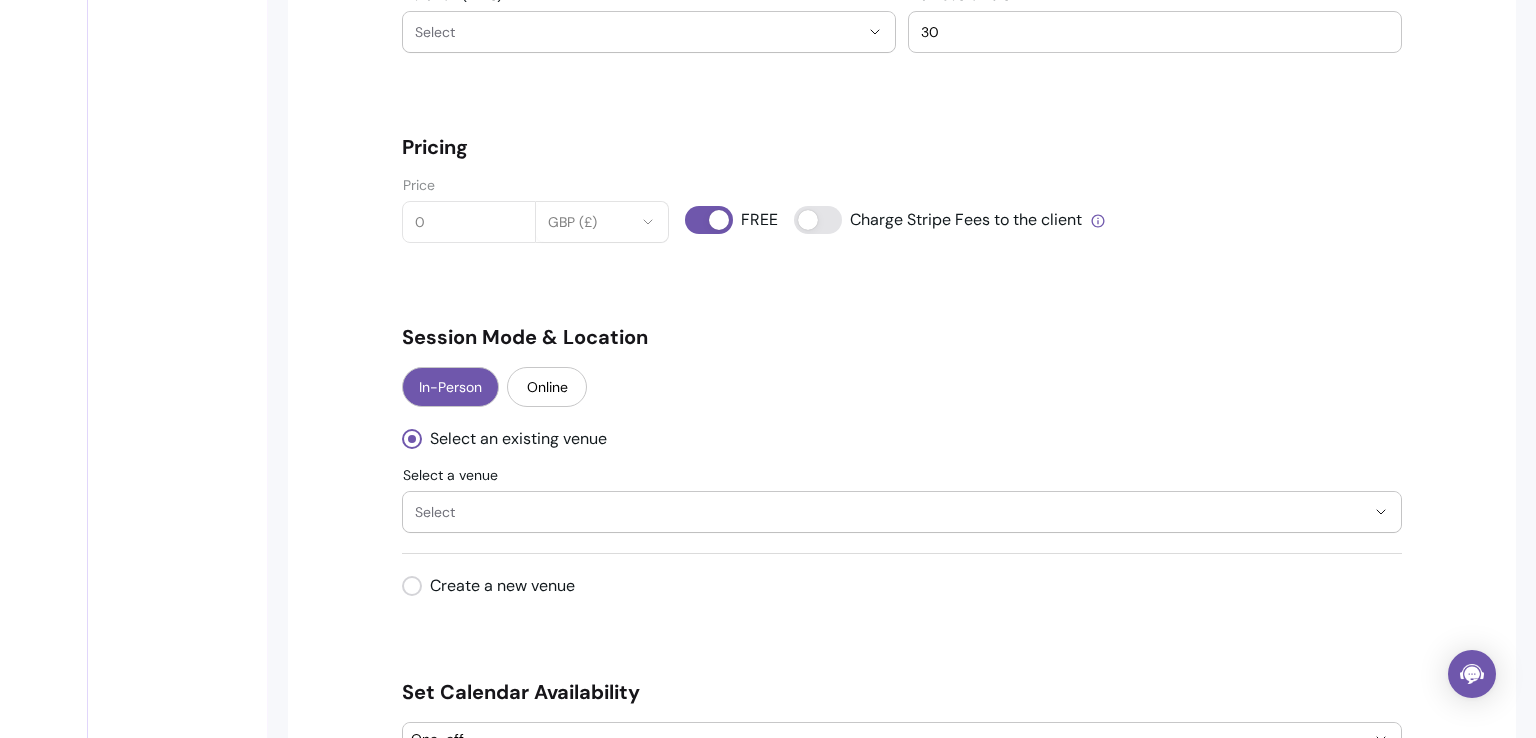 scroll, scrollTop: 1400, scrollLeft: 0, axis: vertical 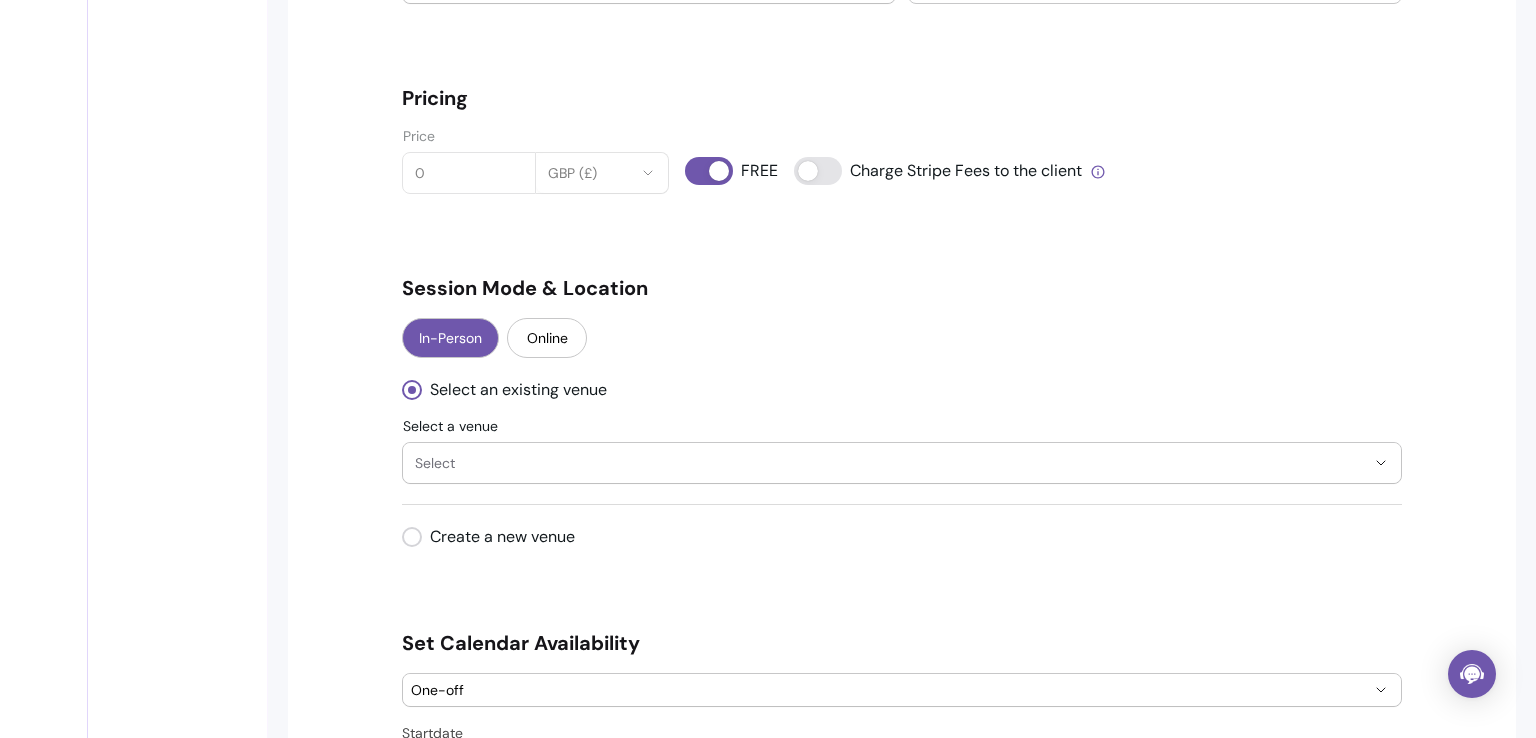 click on "Select" at bounding box center (890, 463) 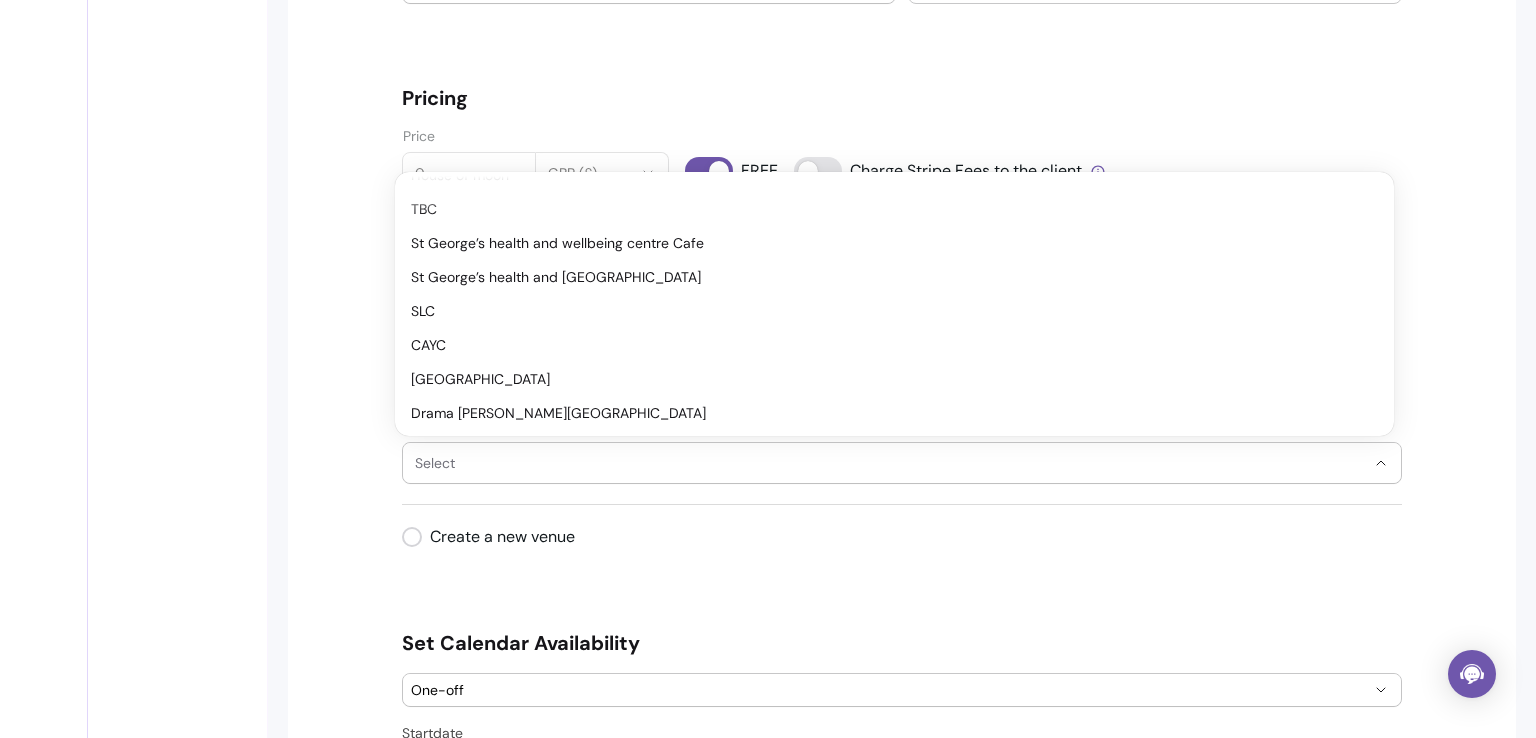 scroll, scrollTop: 124, scrollLeft: 0, axis: vertical 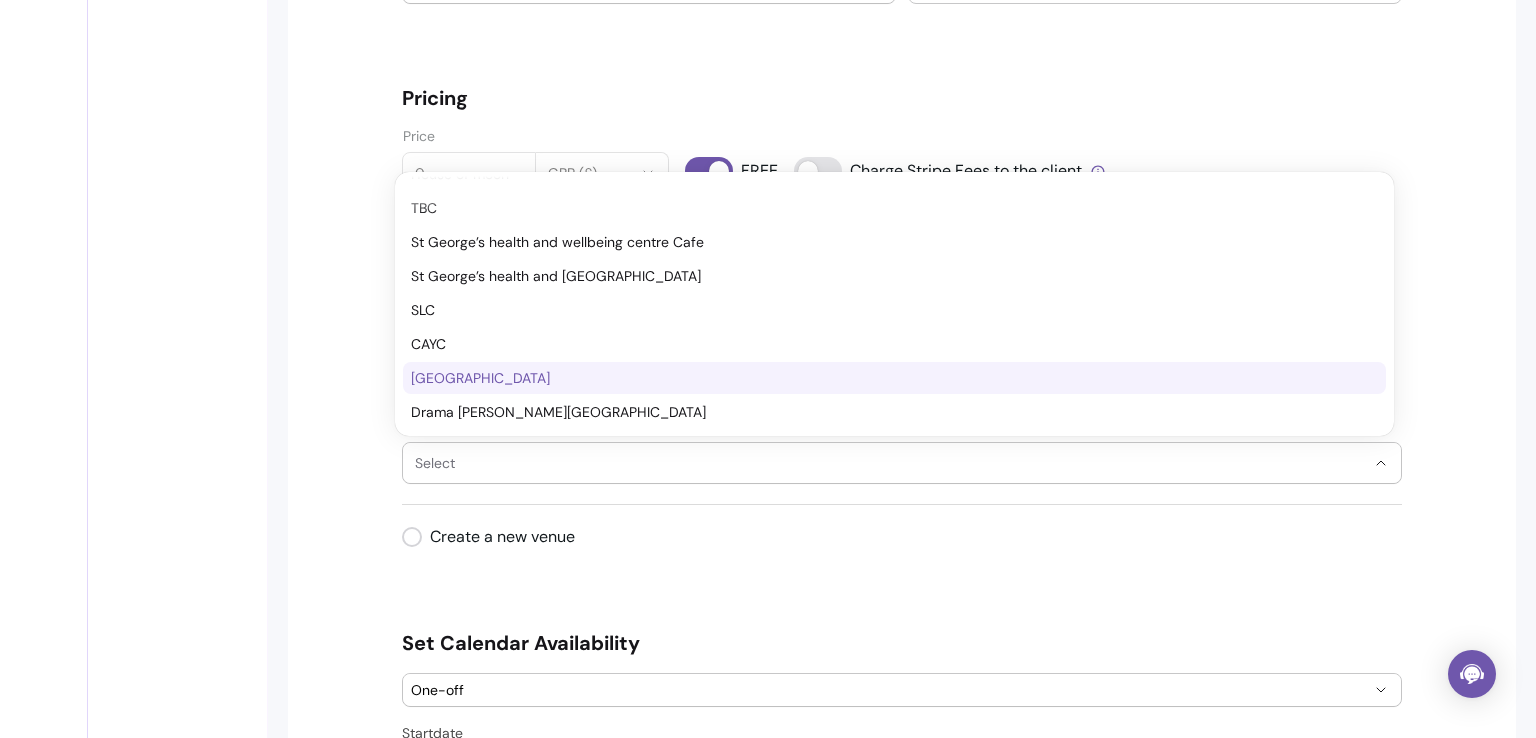 click on "[GEOGRAPHIC_DATA]" at bounding box center [884, 378] 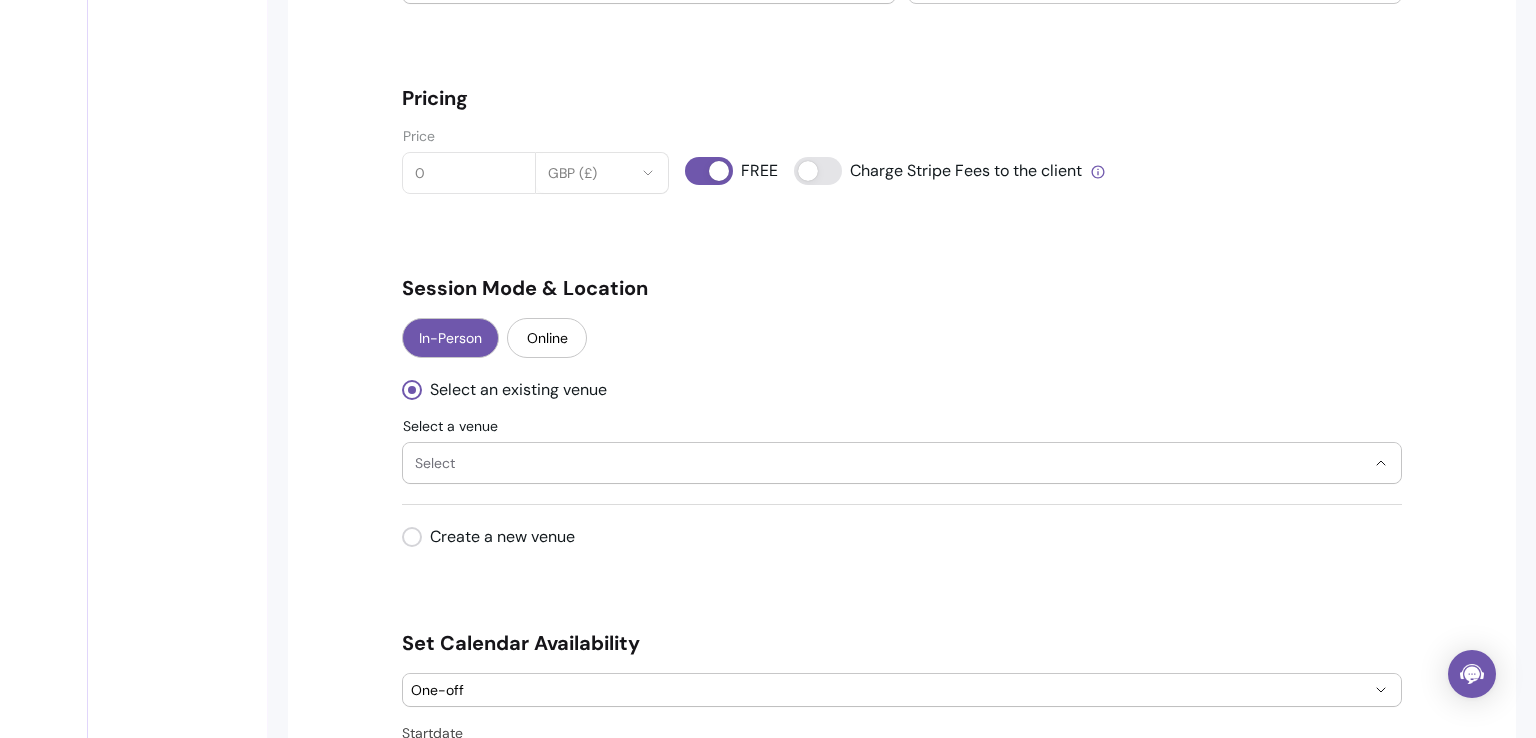 select on "**********" 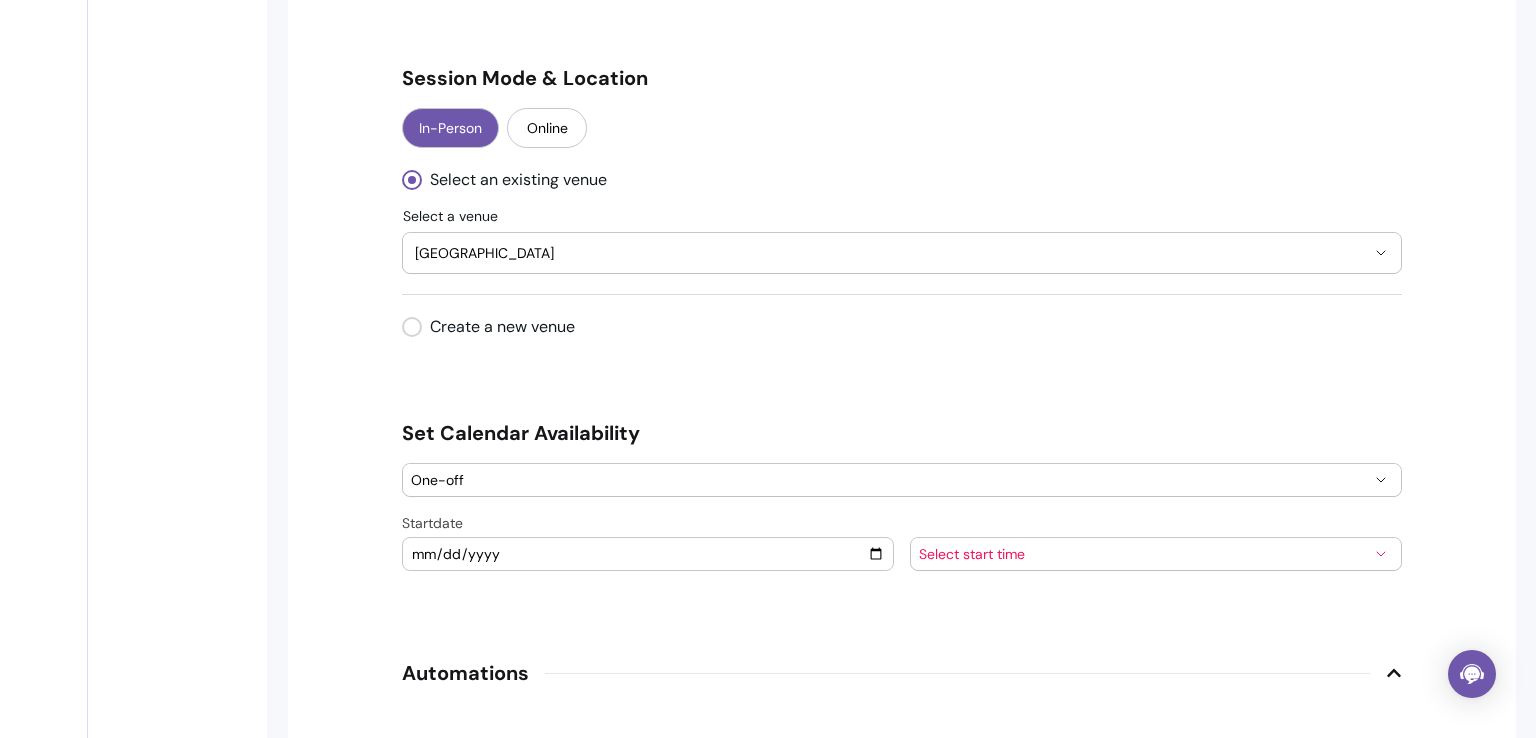 scroll, scrollTop: 1700, scrollLeft: 0, axis: vertical 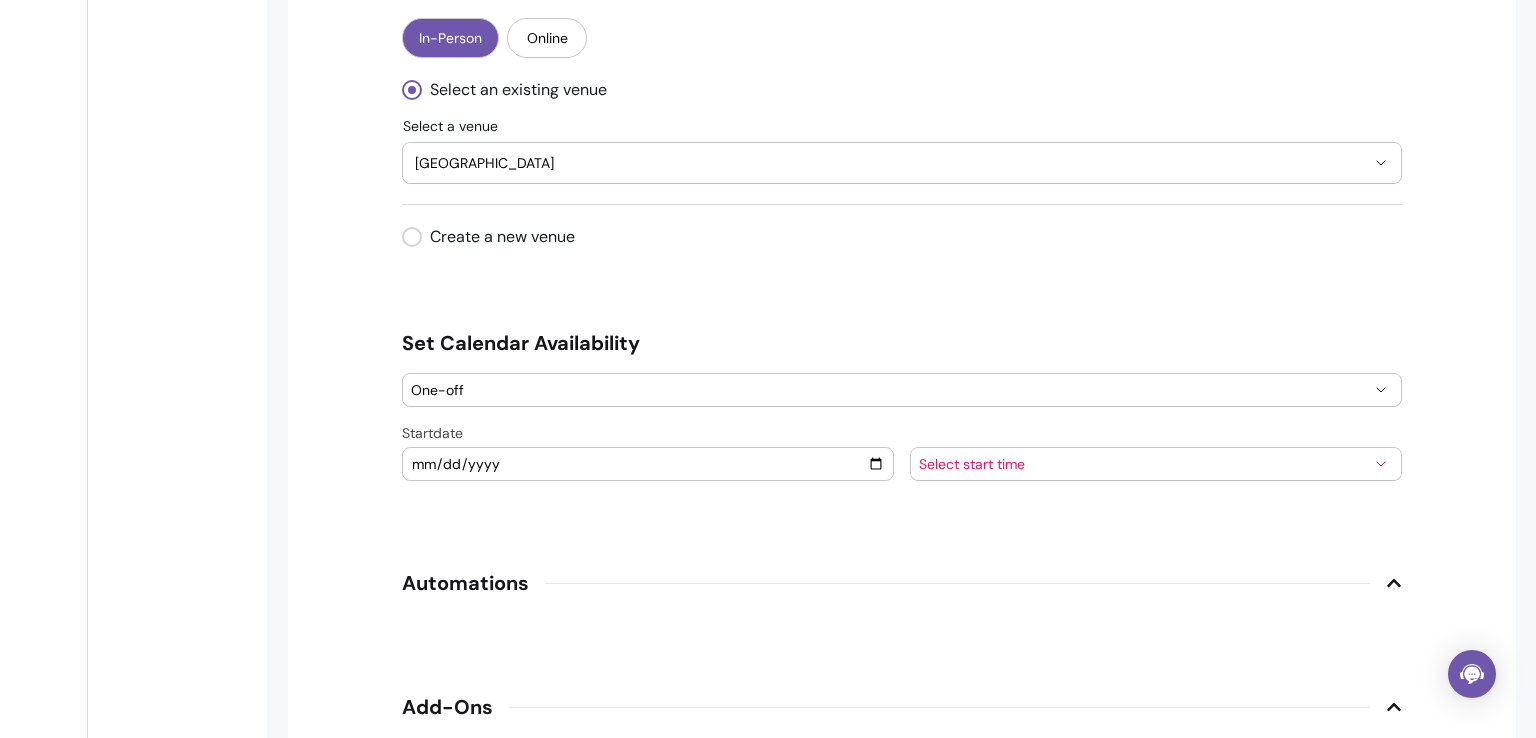 click on "[DATE]" at bounding box center (648, 464) 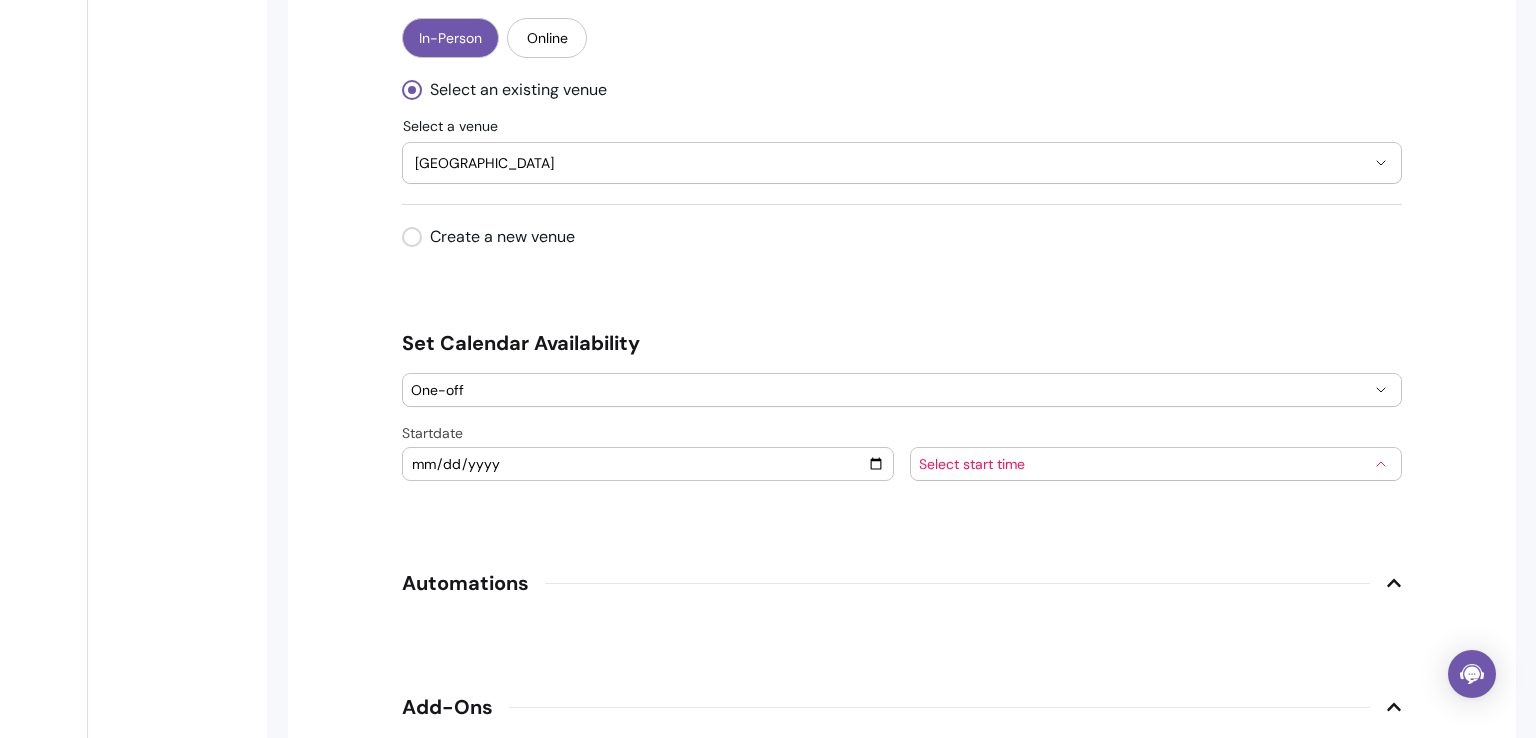 click on "Select start time" at bounding box center [1144, 464] 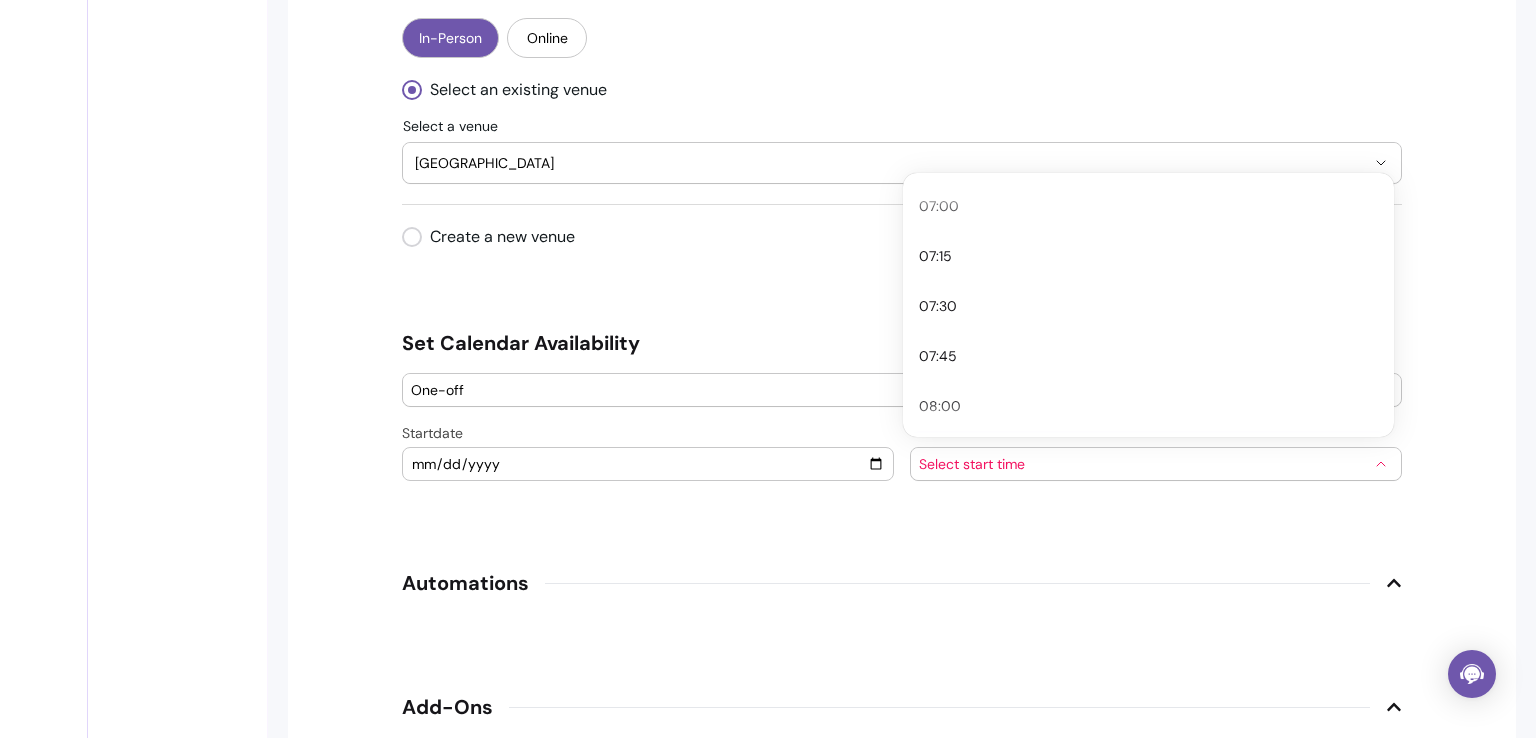 scroll, scrollTop: 1500, scrollLeft: 0, axis: vertical 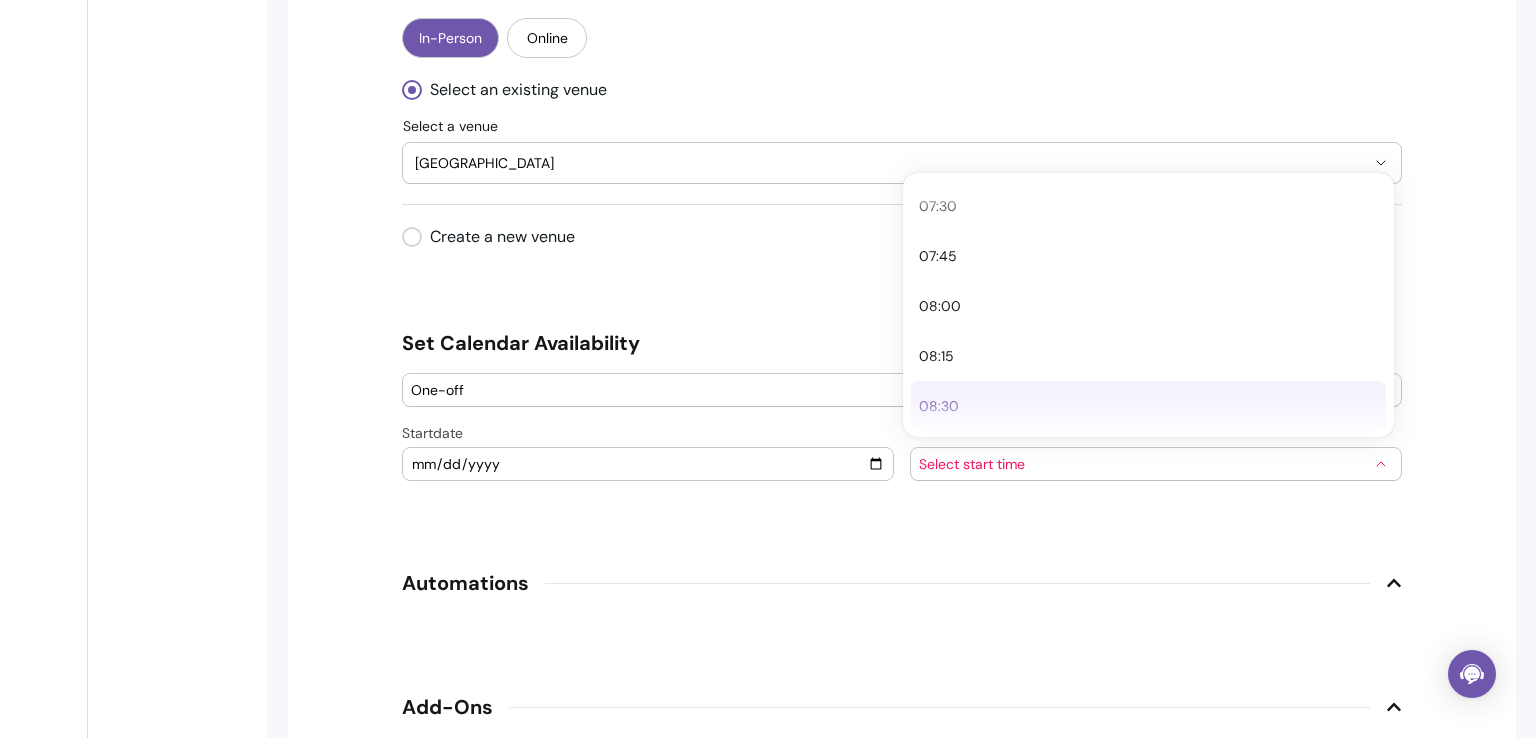 click on "08:30" at bounding box center (1138, 406) 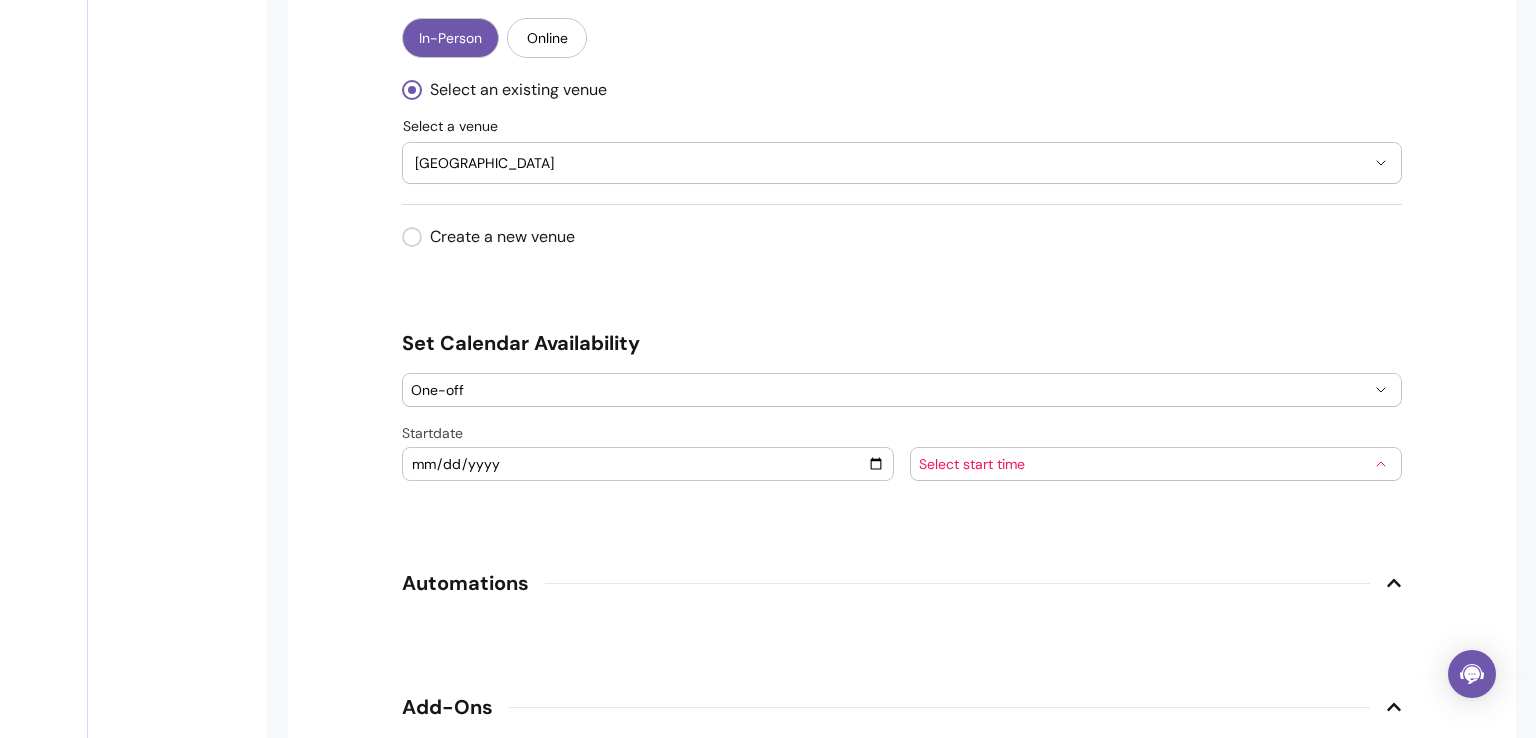 select on "*****" 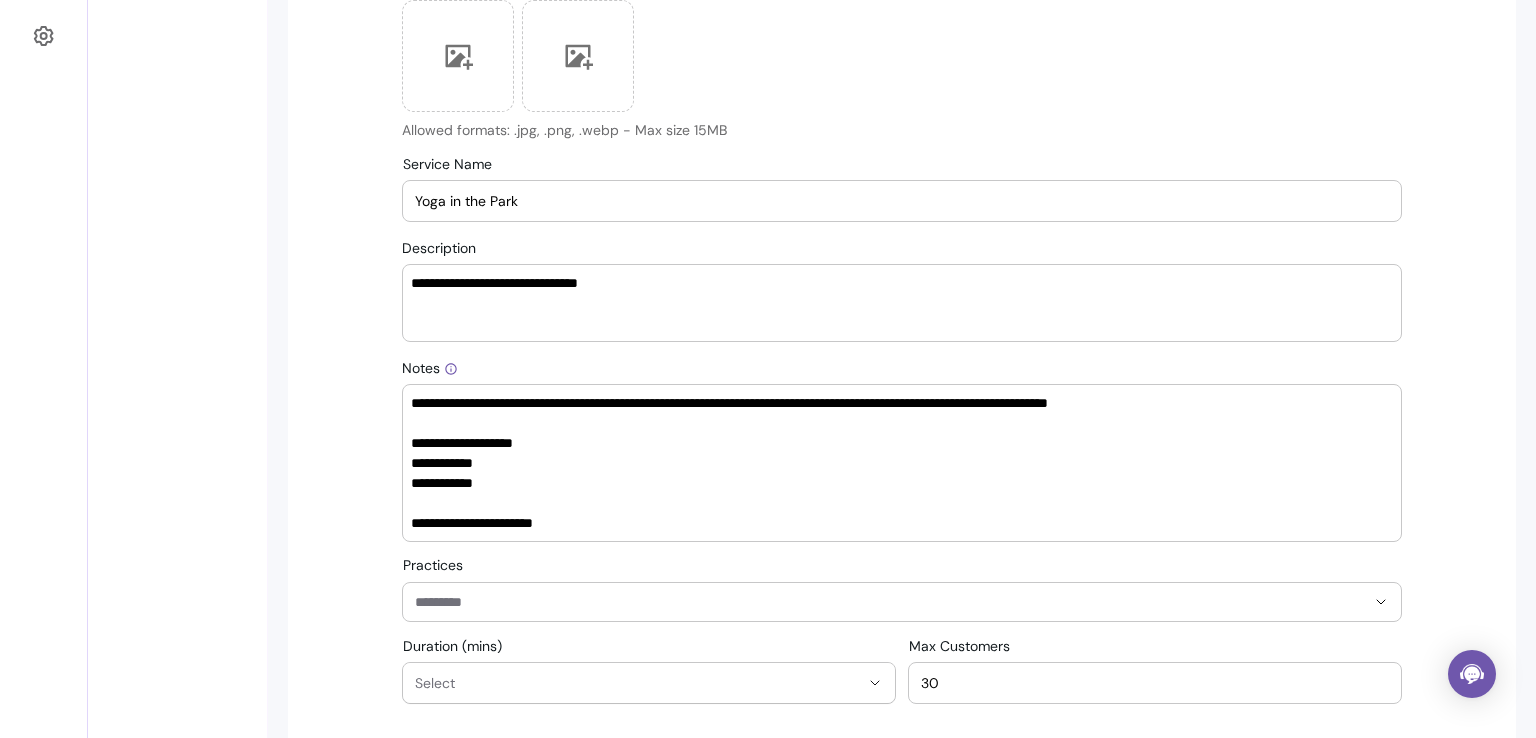 scroll, scrollTop: 700, scrollLeft: 0, axis: vertical 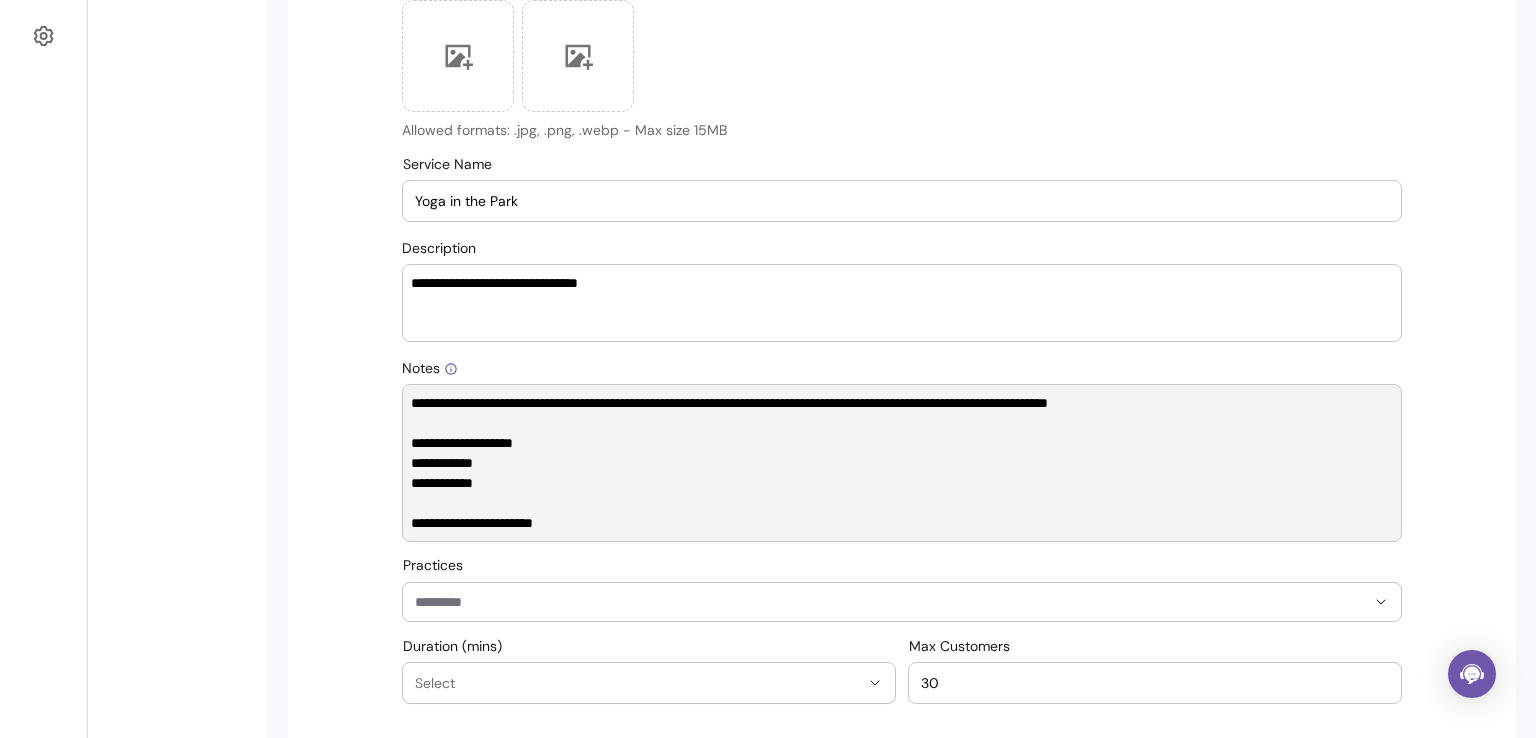 drag, startPoint x: 604, startPoint y: 525, endPoint x: 335, endPoint y: 516, distance: 269.1505 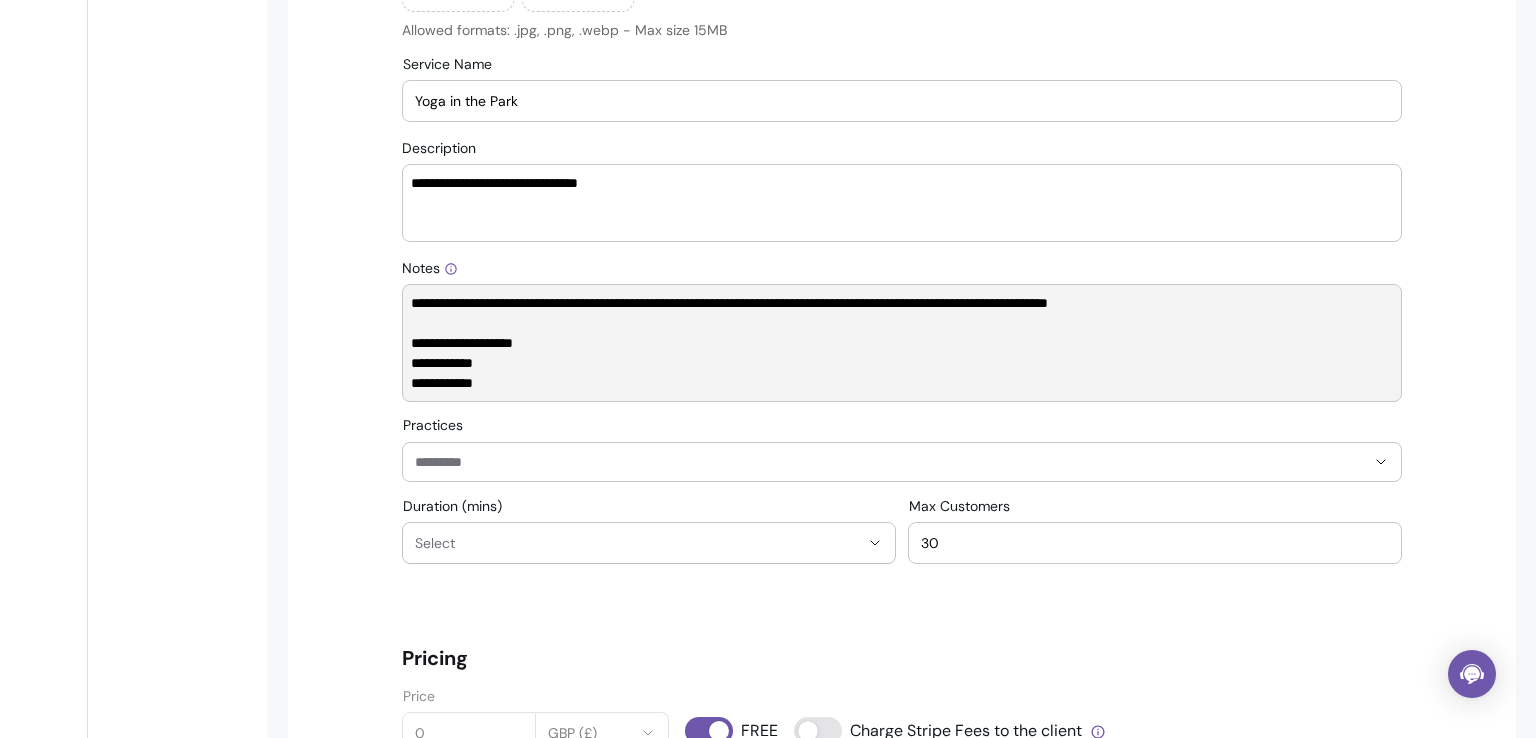 scroll, scrollTop: 600, scrollLeft: 0, axis: vertical 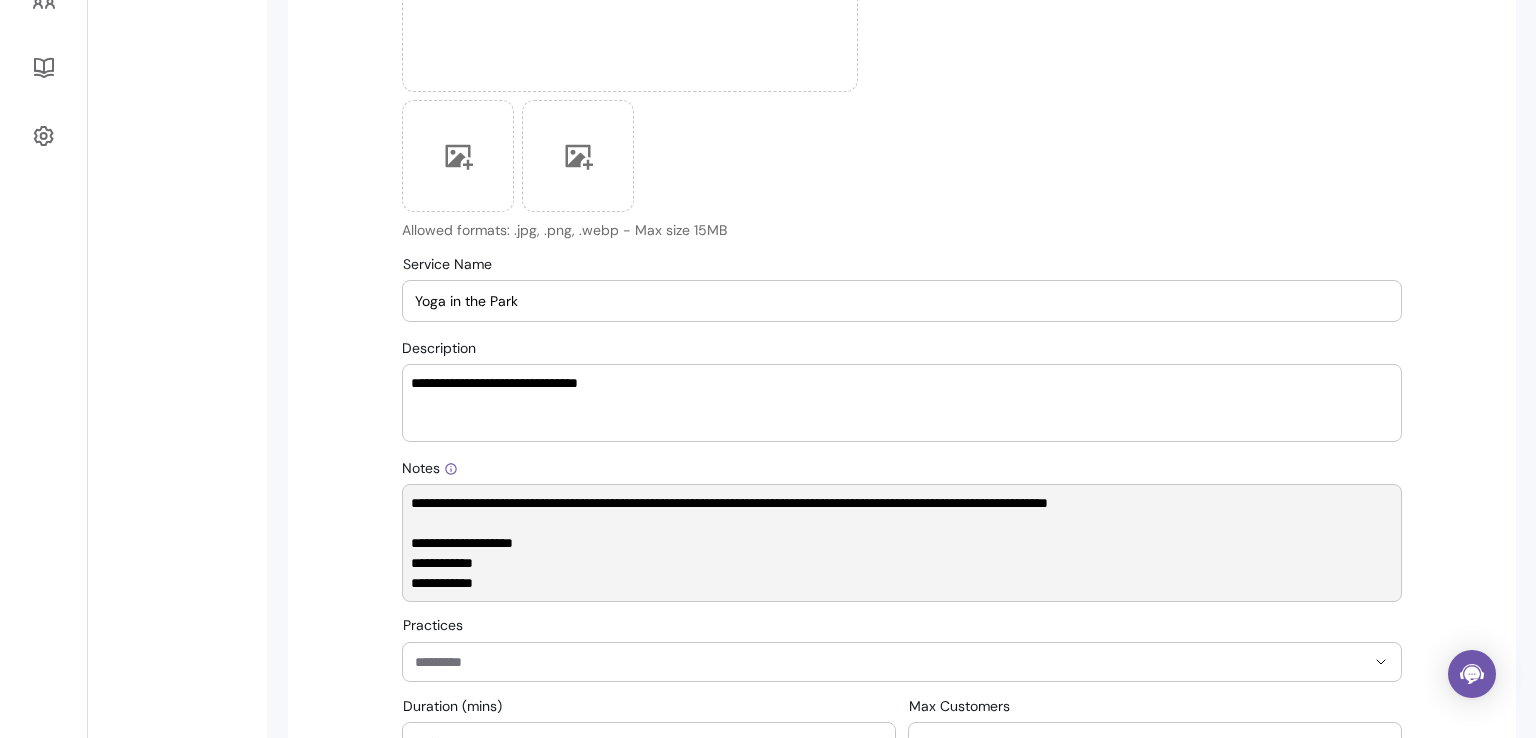 drag, startPoint x: 543, startPoint y: 537, endPoint x: 400, endPoint y: 533, distance: 143.05594 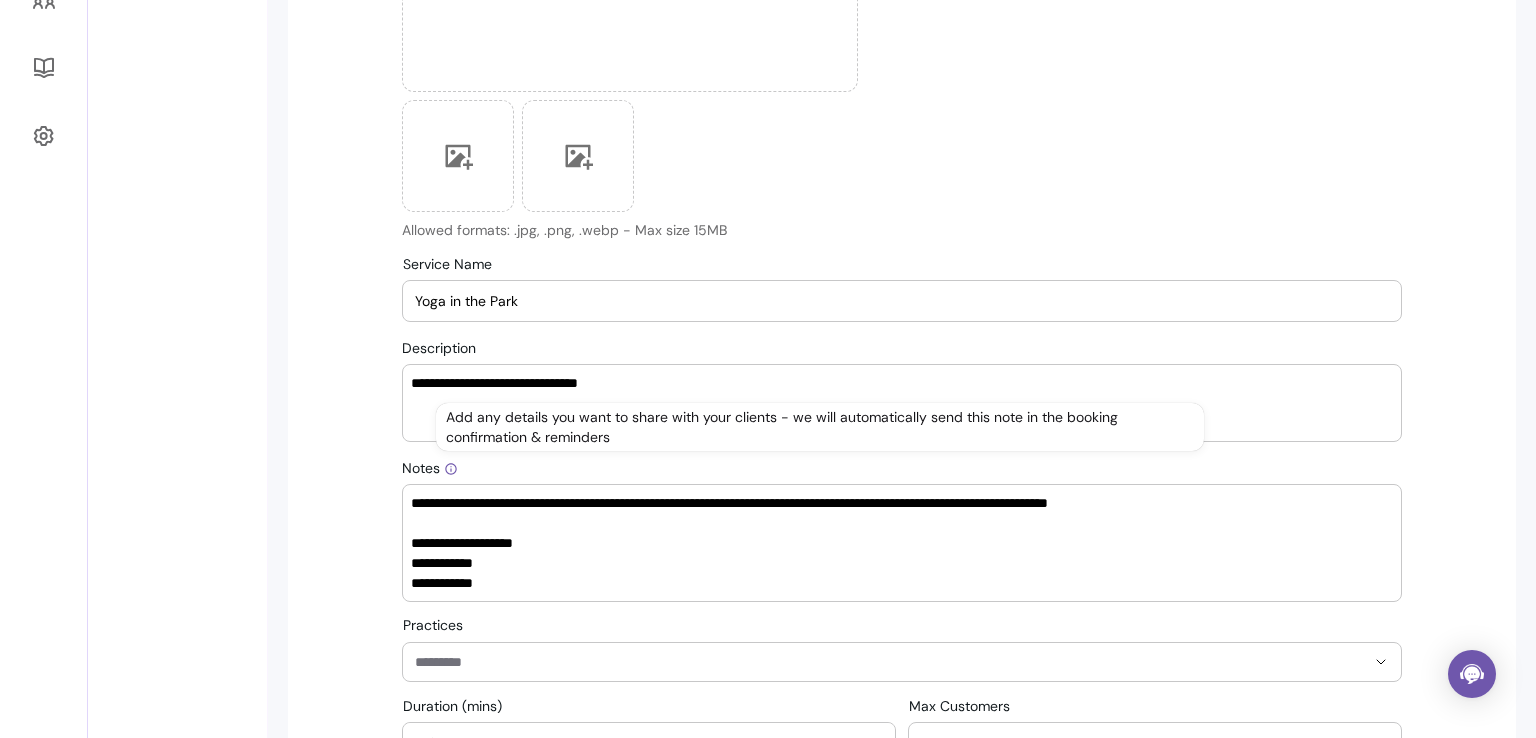 click on "Yoga in the Park" at bounding box center [902, 301] 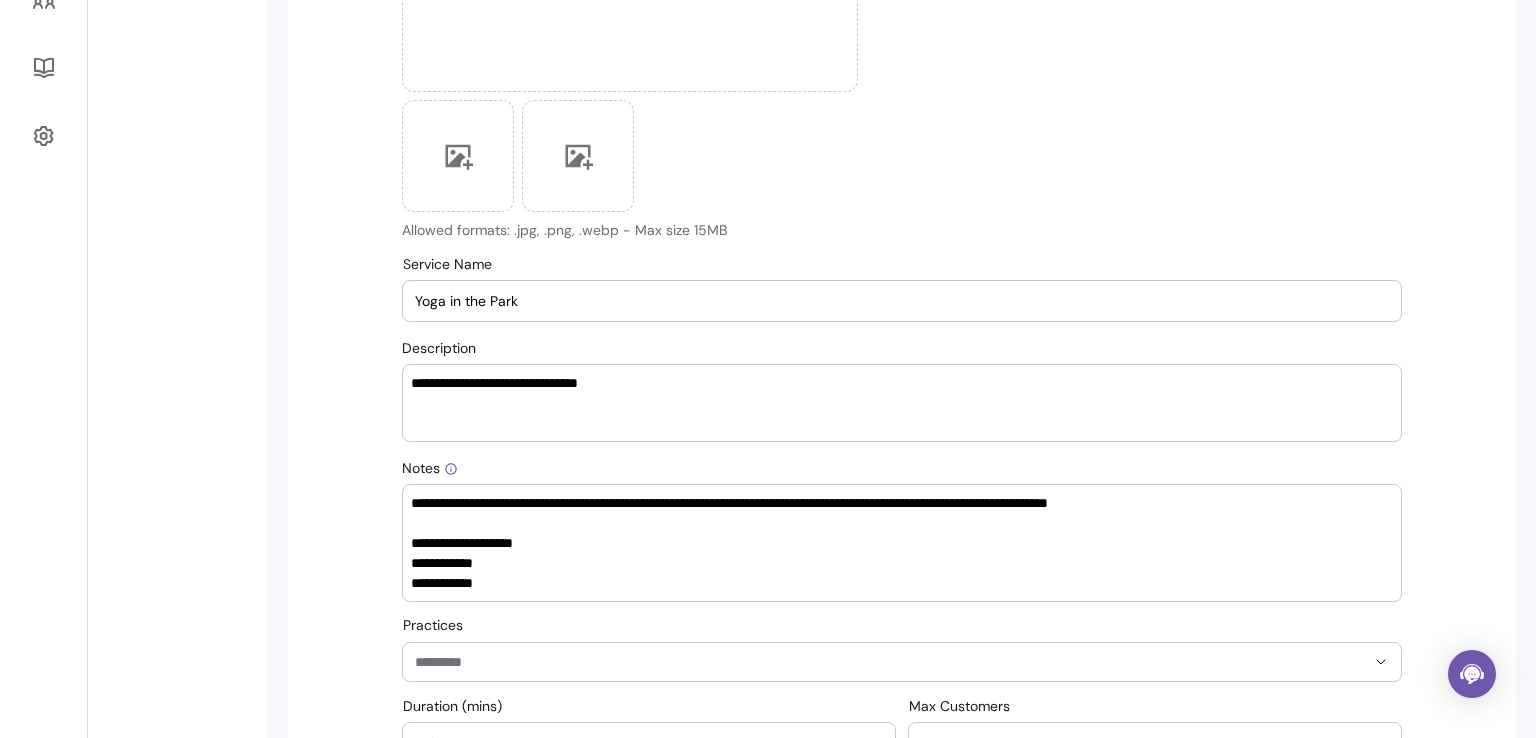 paste on "£4 (pay on the day)" 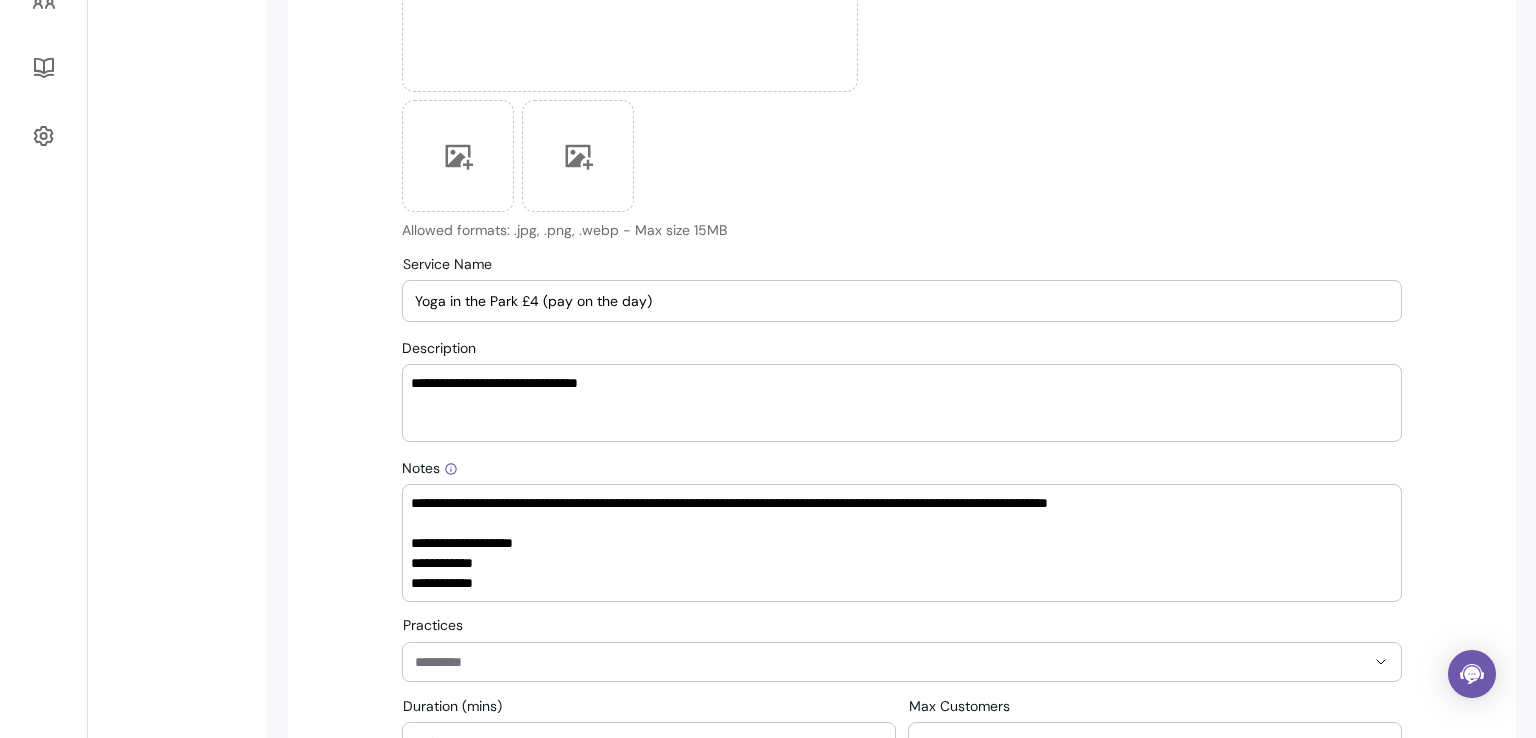 type on "Yoga in the Park £4 (pay on the day)" 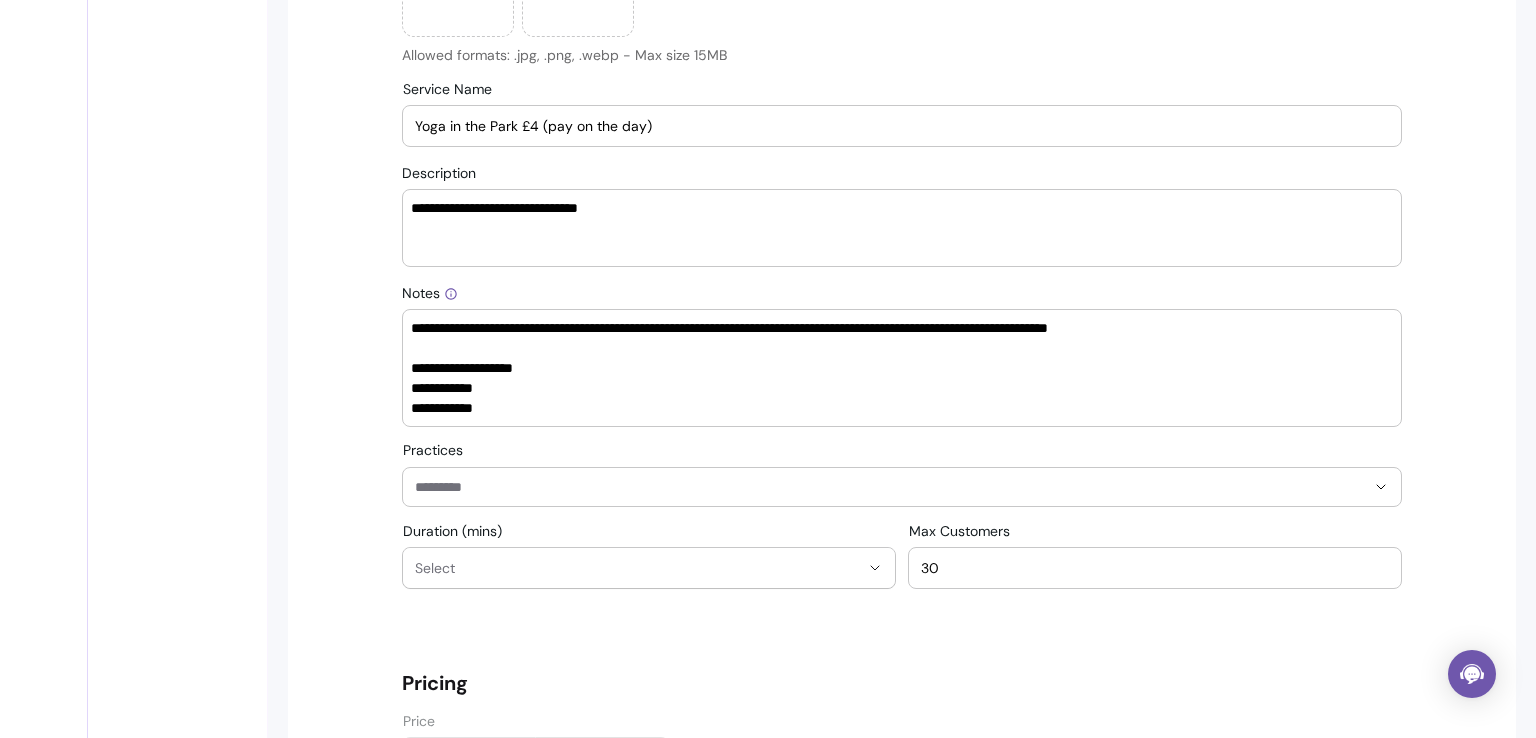 scroll, scrollTop: 800, scrollLeft: 0, axis: vertical 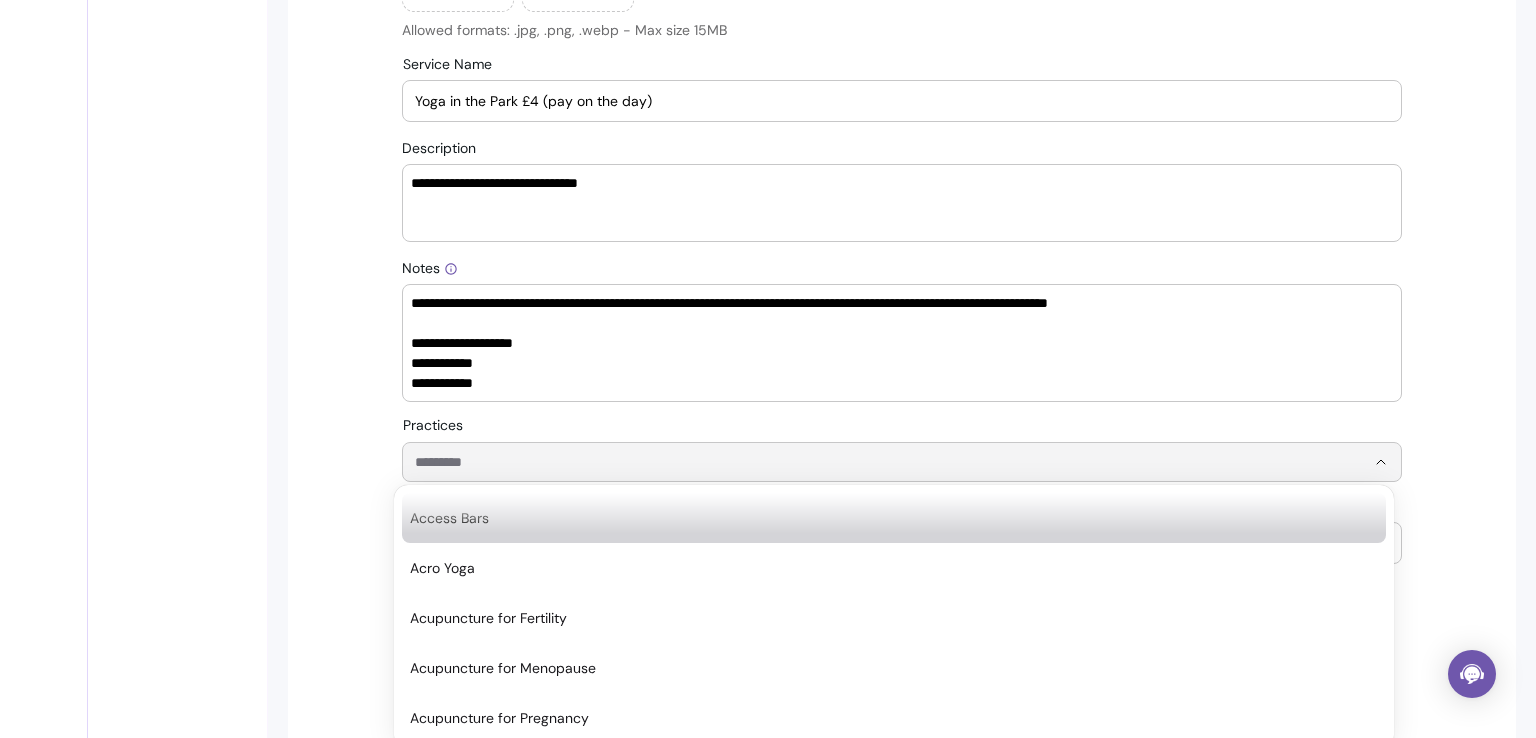 click on "Practices" at bounding box center (874, 462) 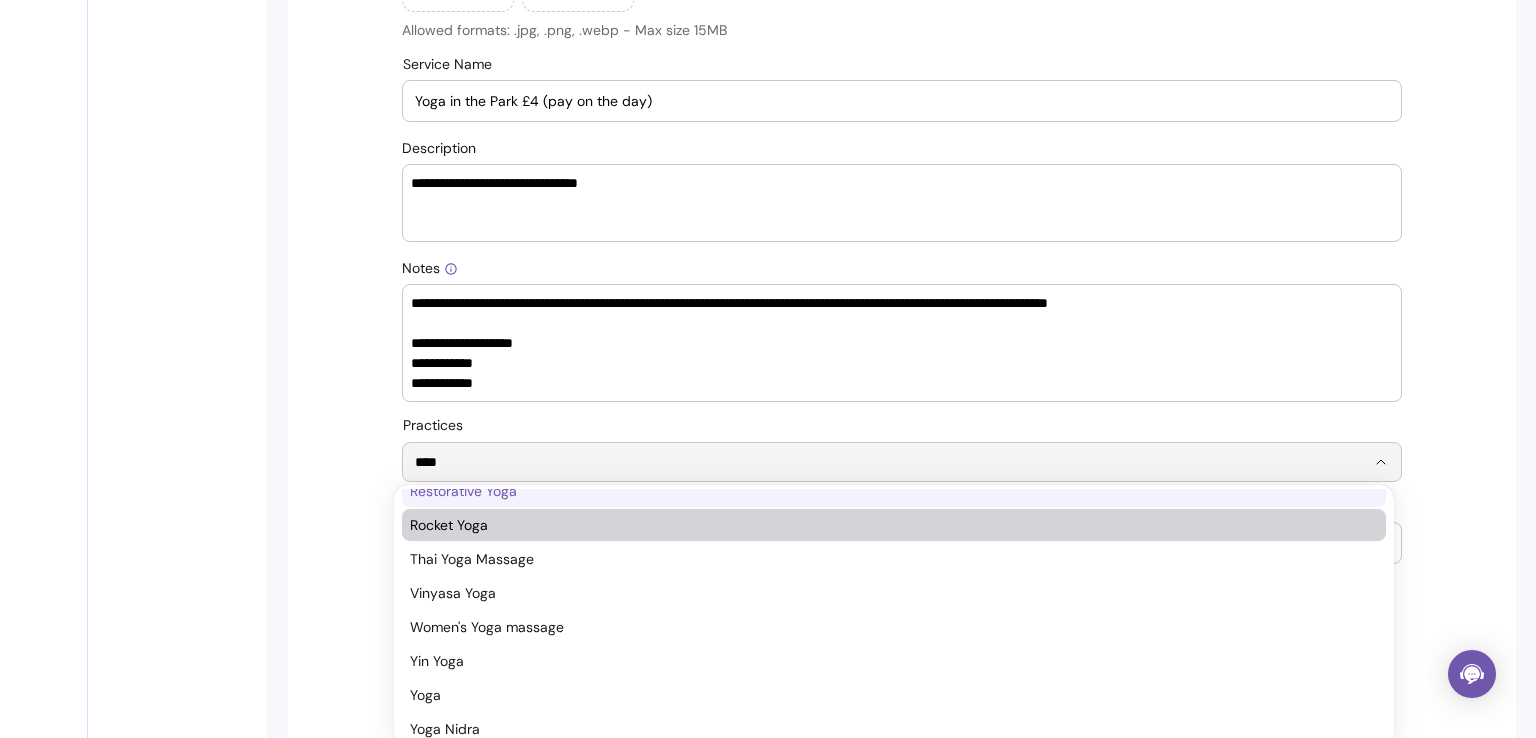 scroll, scrollTop: 396, scrollLeft: 0, axis: vertical 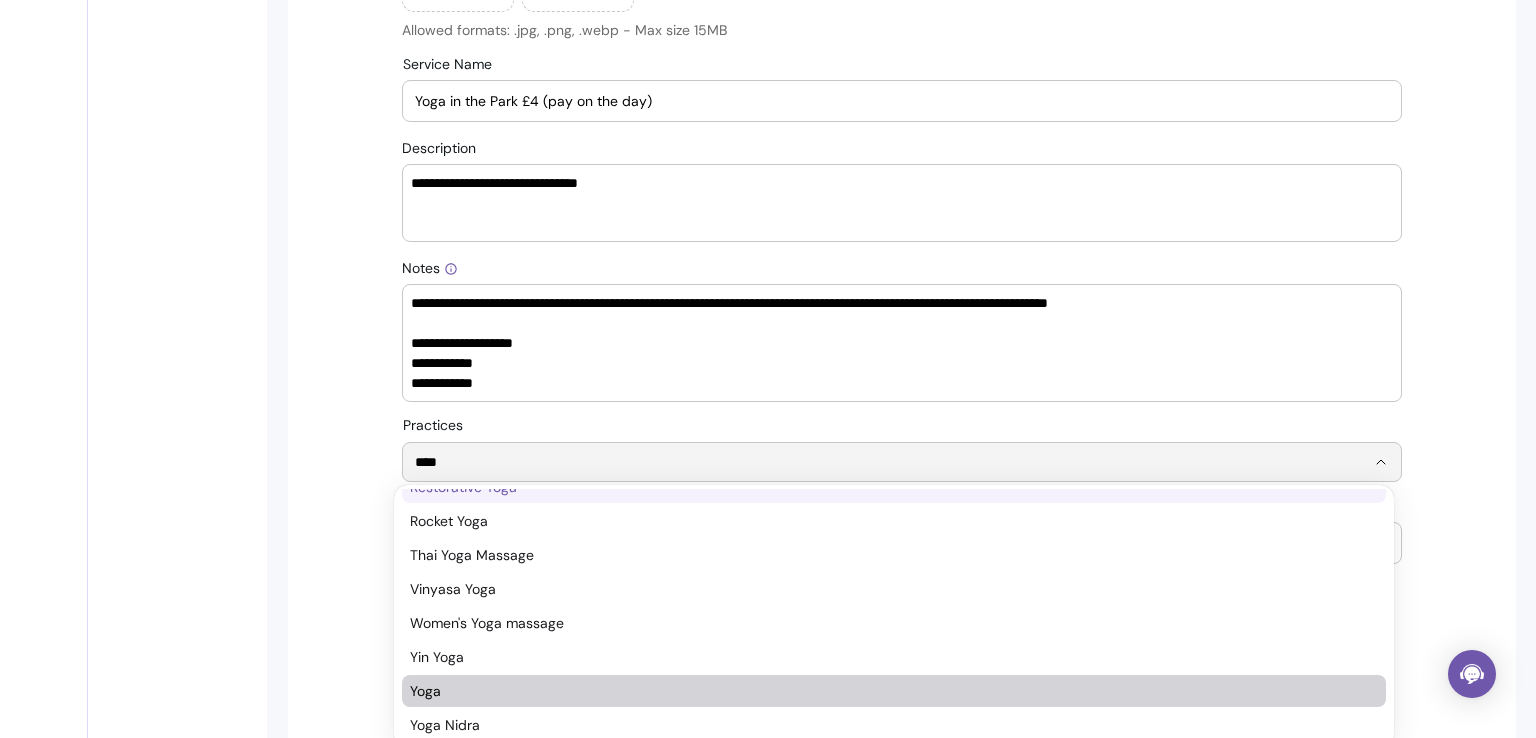type on "****" 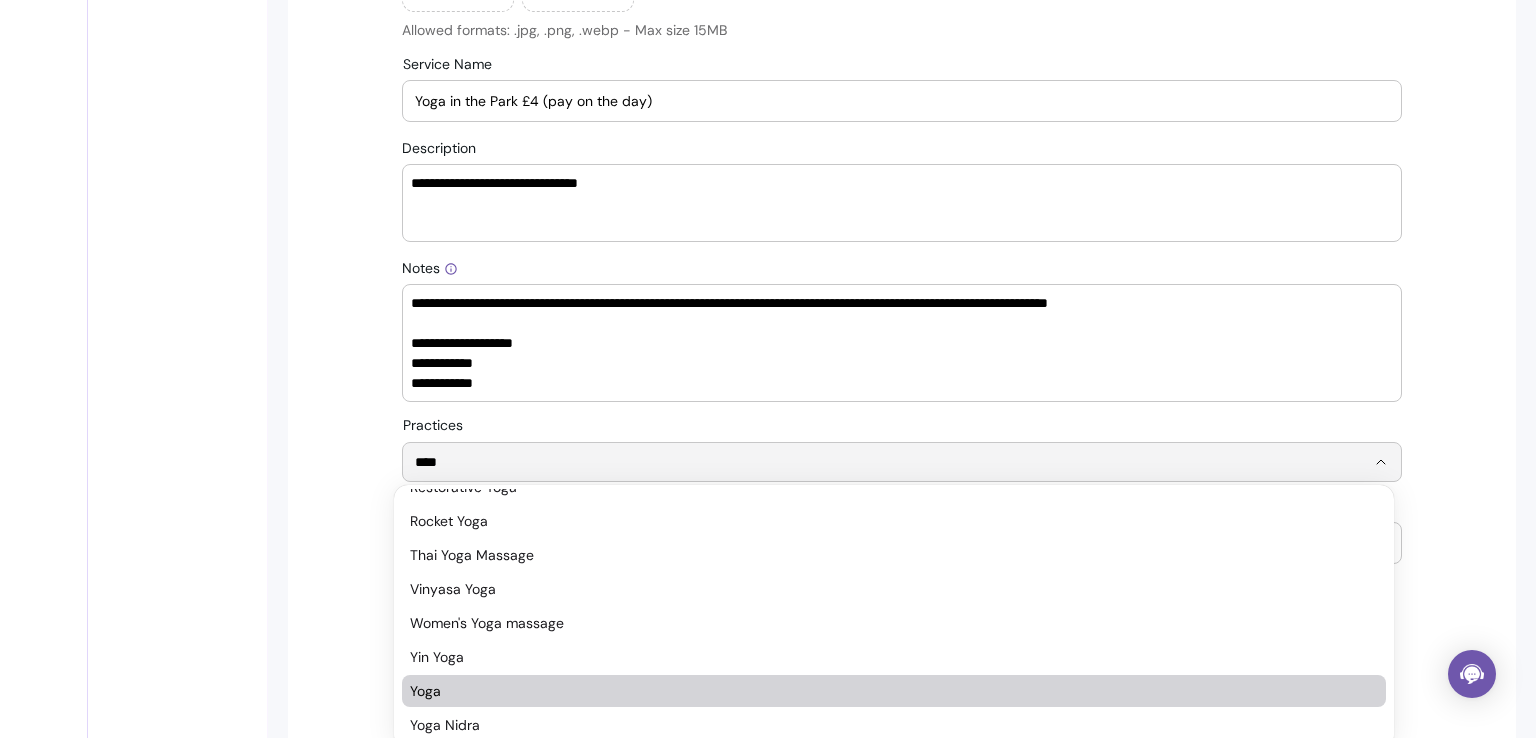 click on "Yoga" at bounding box center (884, 691) 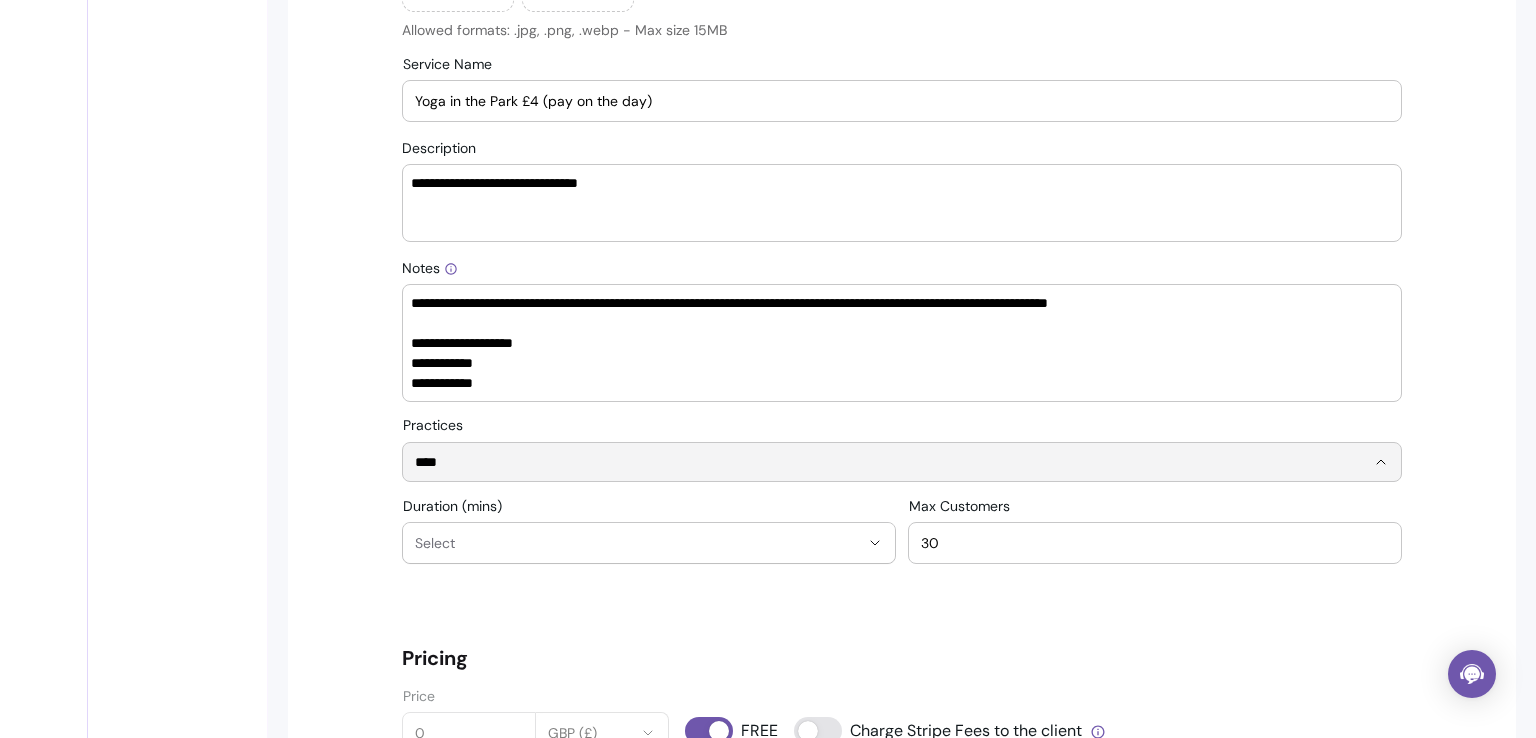 type 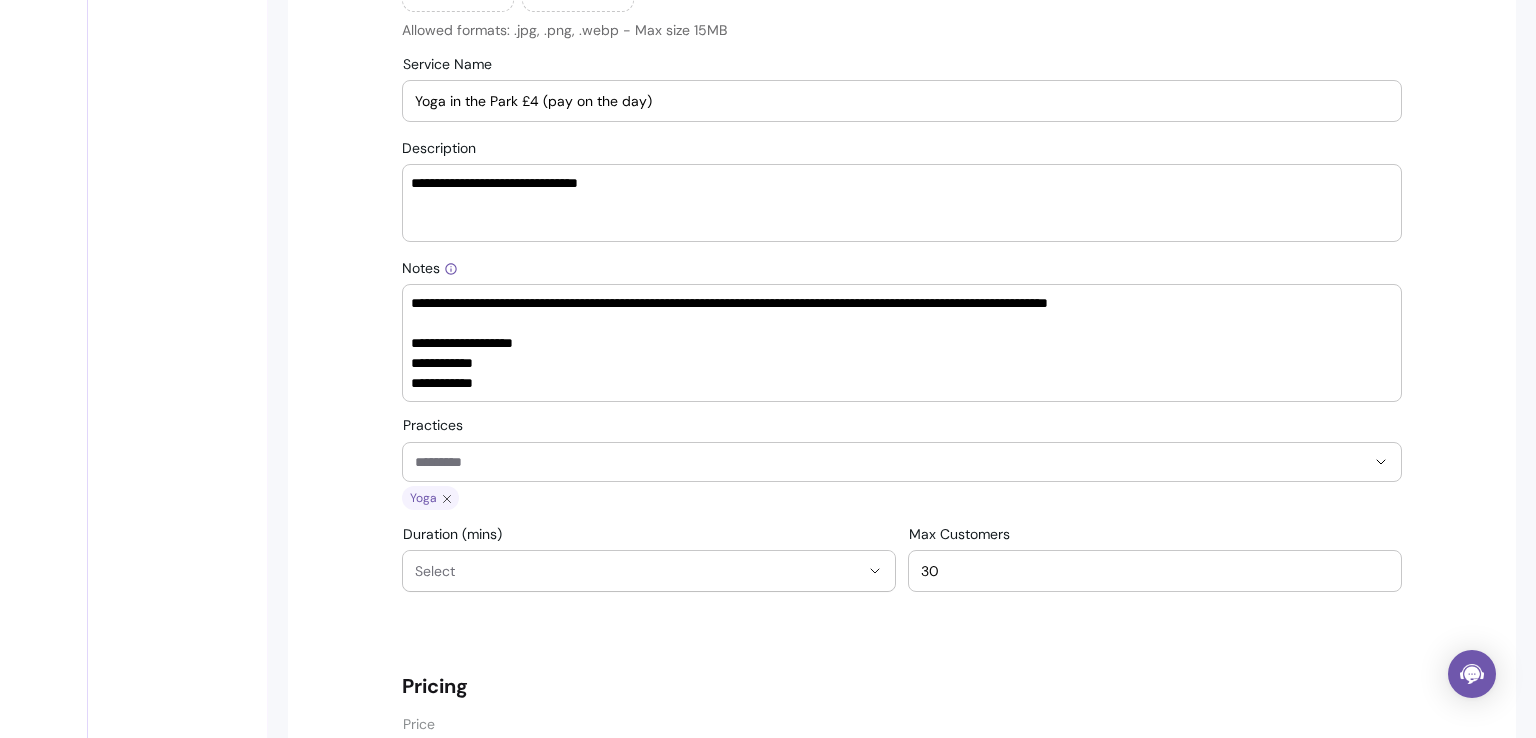 click on "**********" at bounding box center [902, 718] 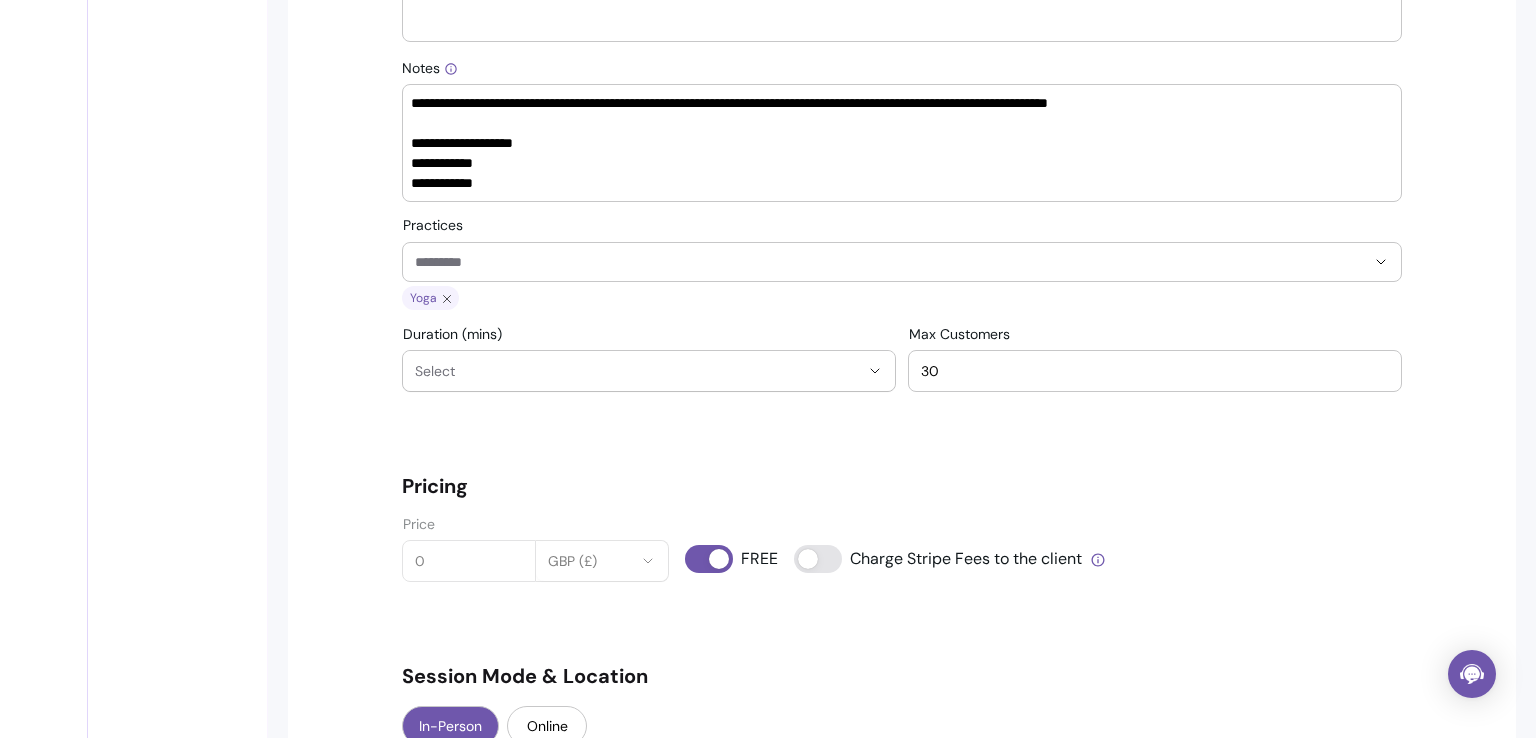 click on "Duration (mins) Select" at bounding box center [649, 371] 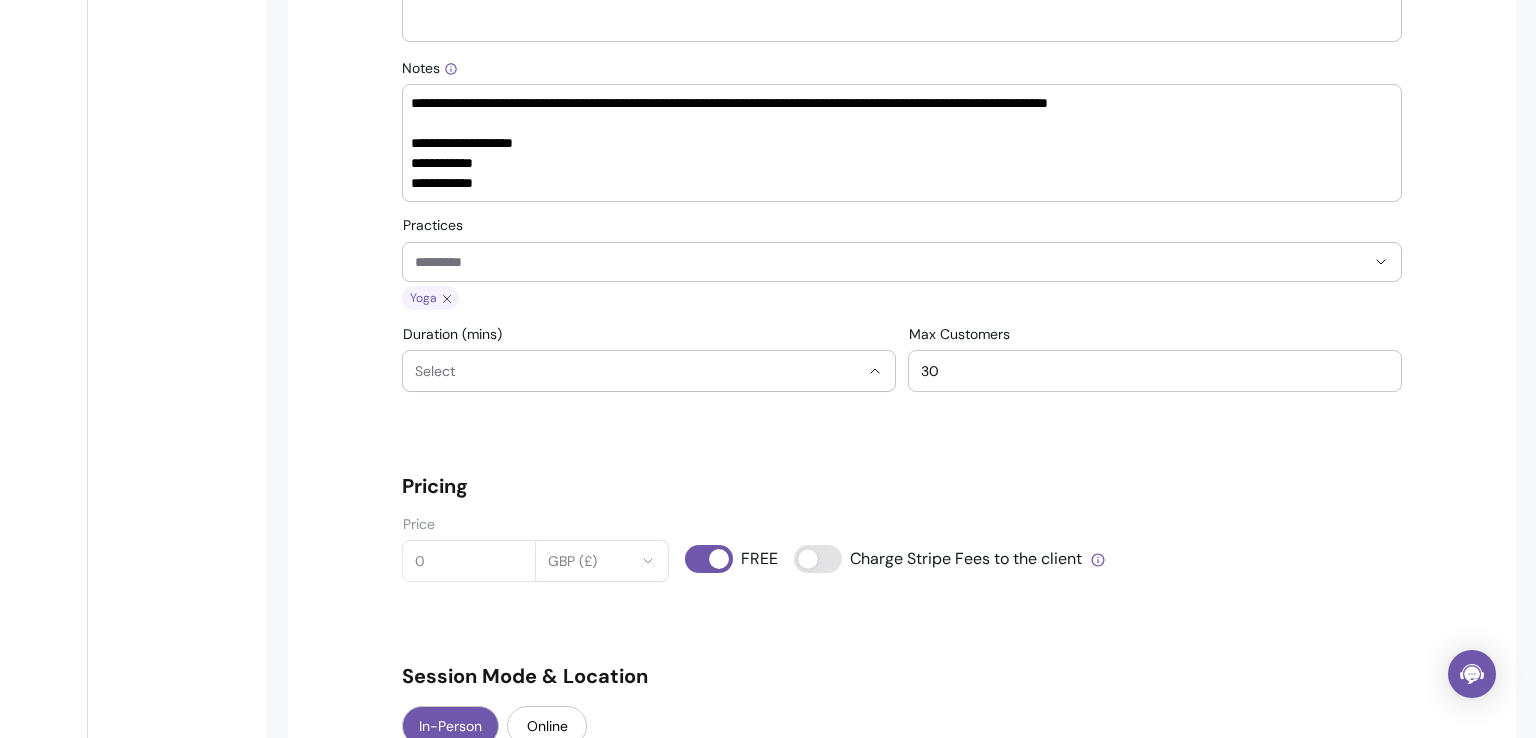 click on "Select" at bounding box center (637, 371) 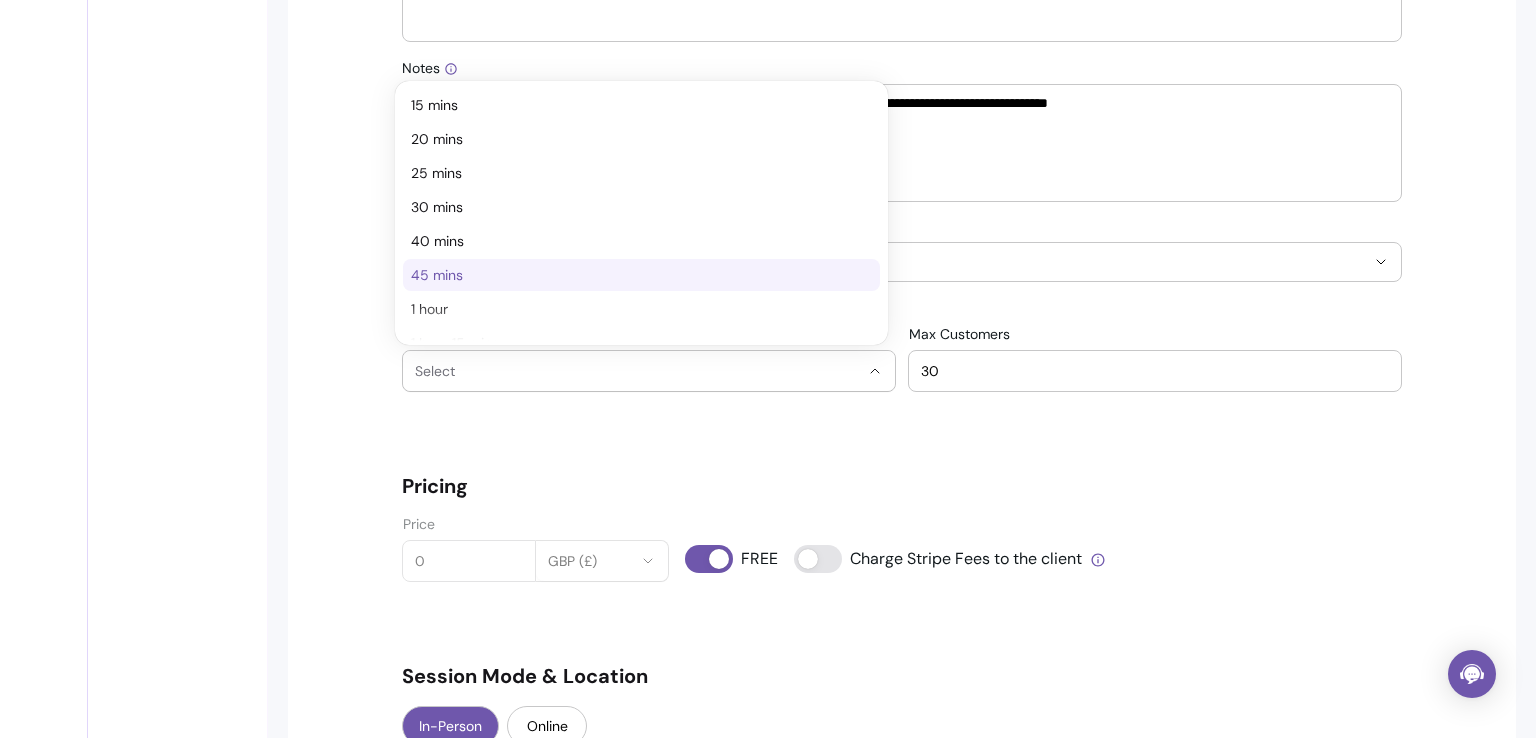 click on "45 mins" at bounding box center [641, 275] 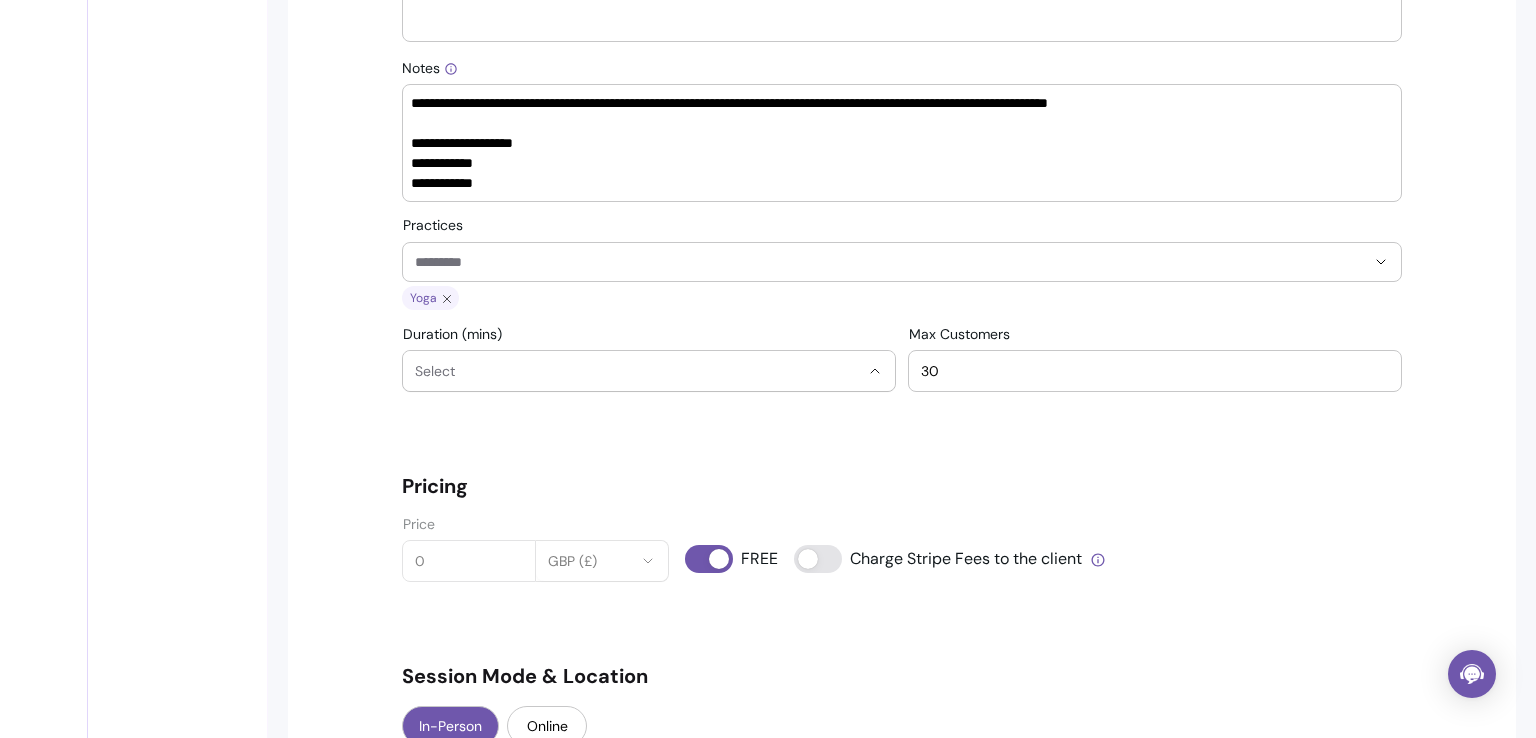 select on "**" 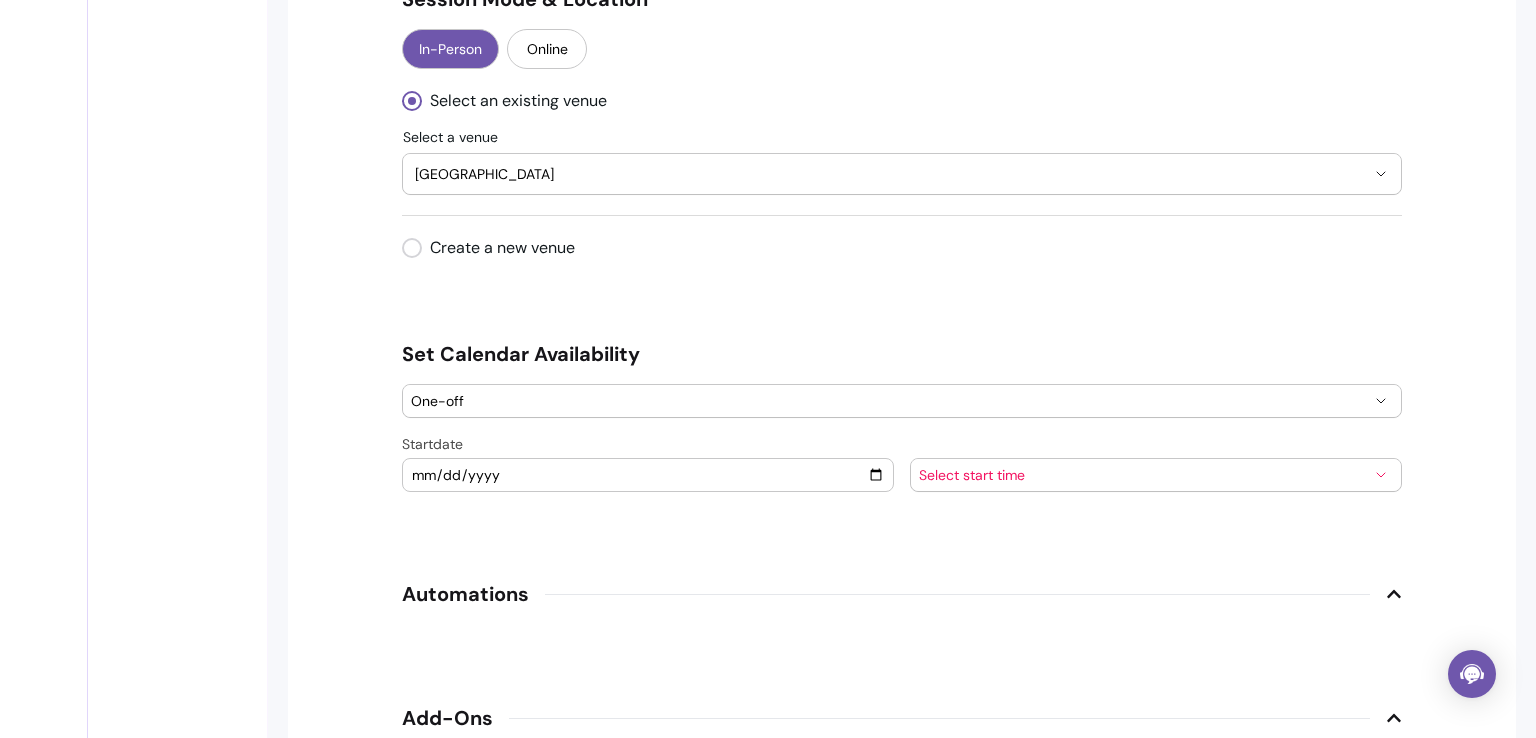 scroll, scrollTop: 1700, scrollLeft: 0, axis: vertical 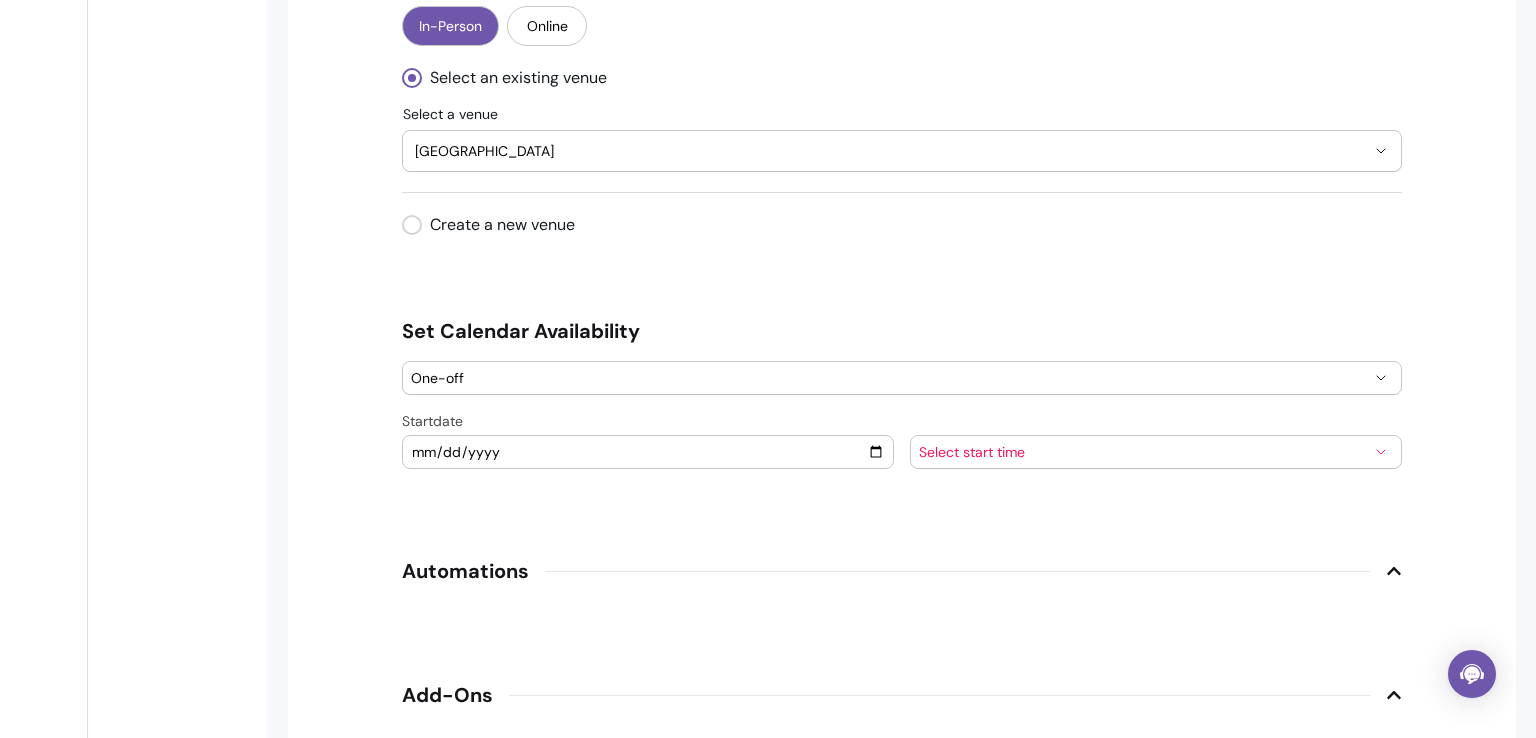 click on "Select start time" at bounding box center [1144, 452] 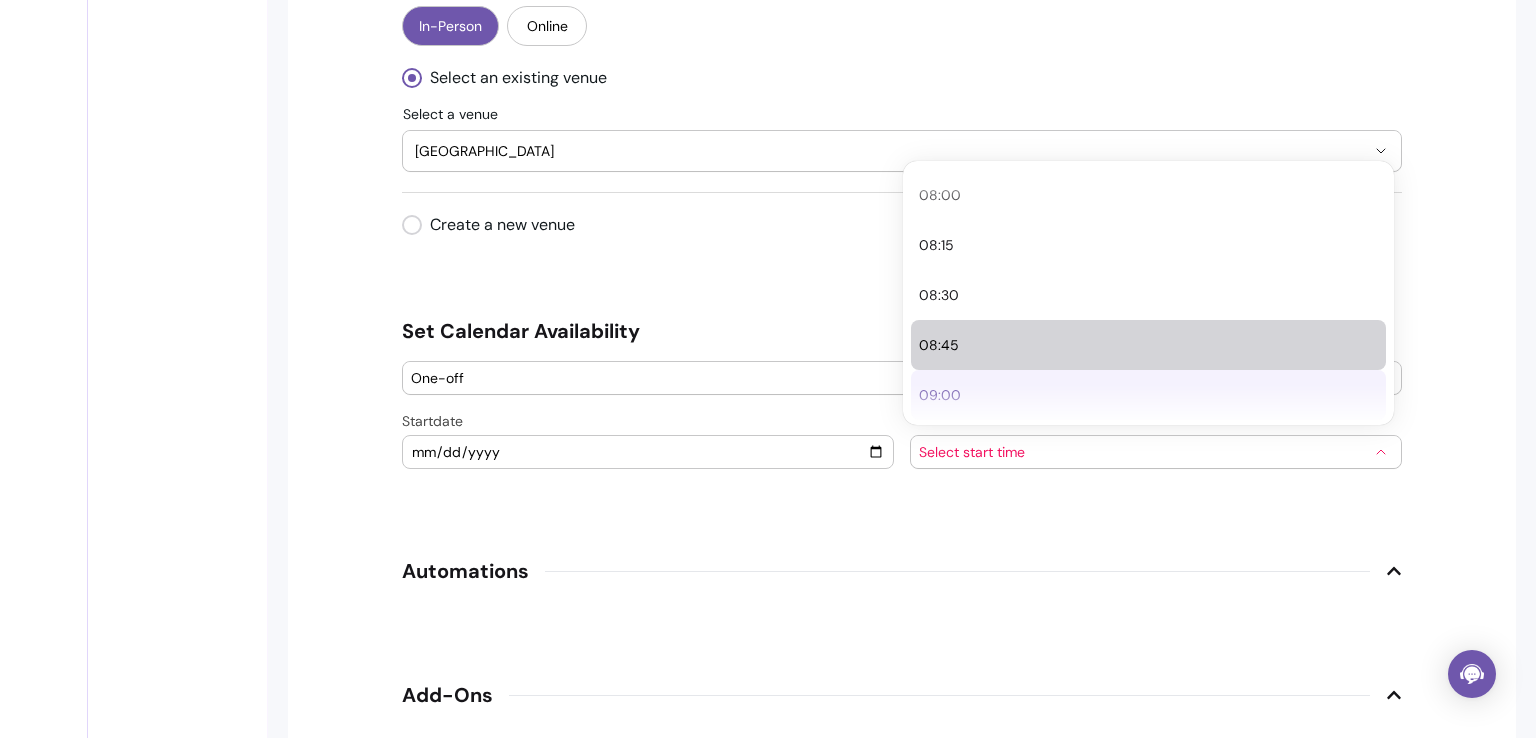 scroll, scrollTop: 1600, scrollLeft: 0, axis: vertical 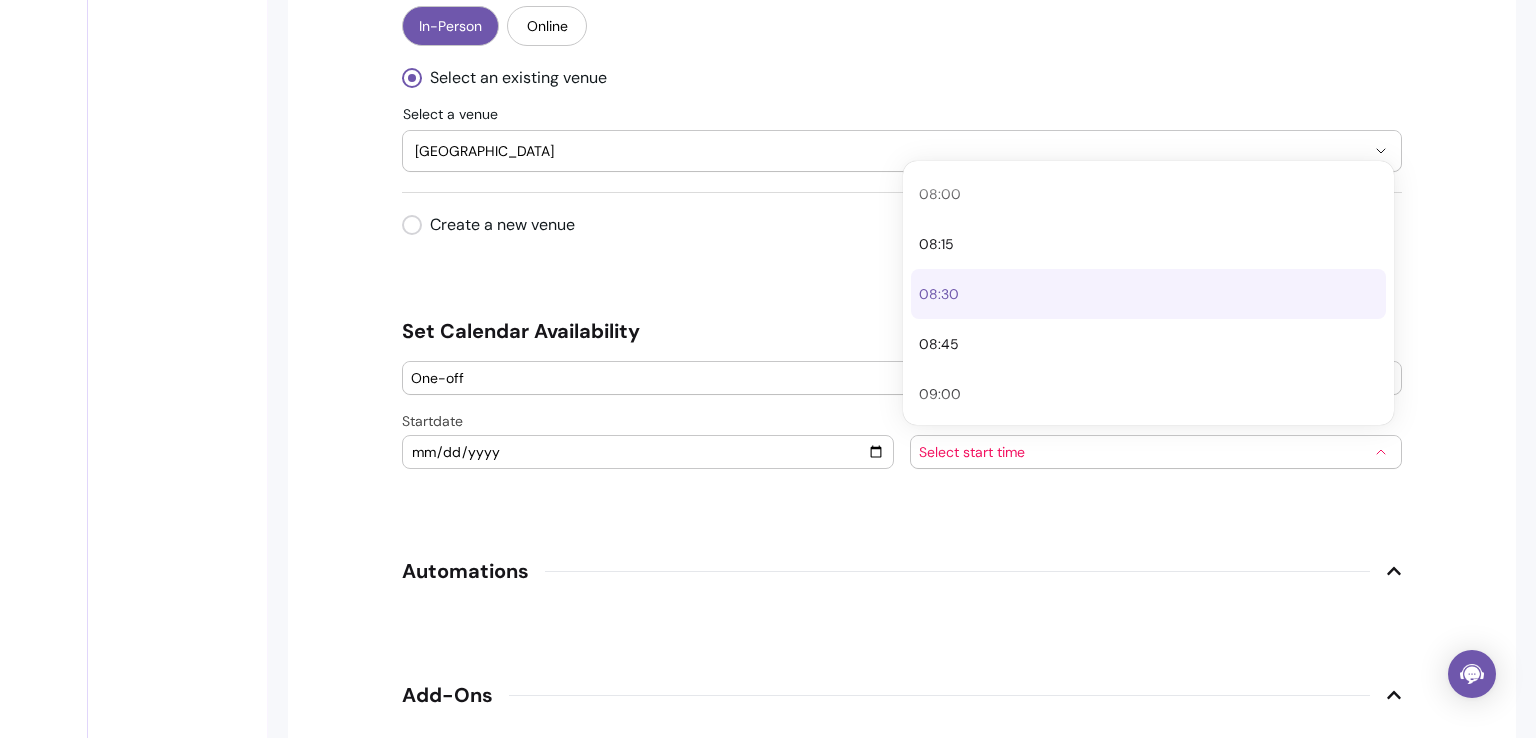 click on "08:30" at bounding box center [1138, 294] 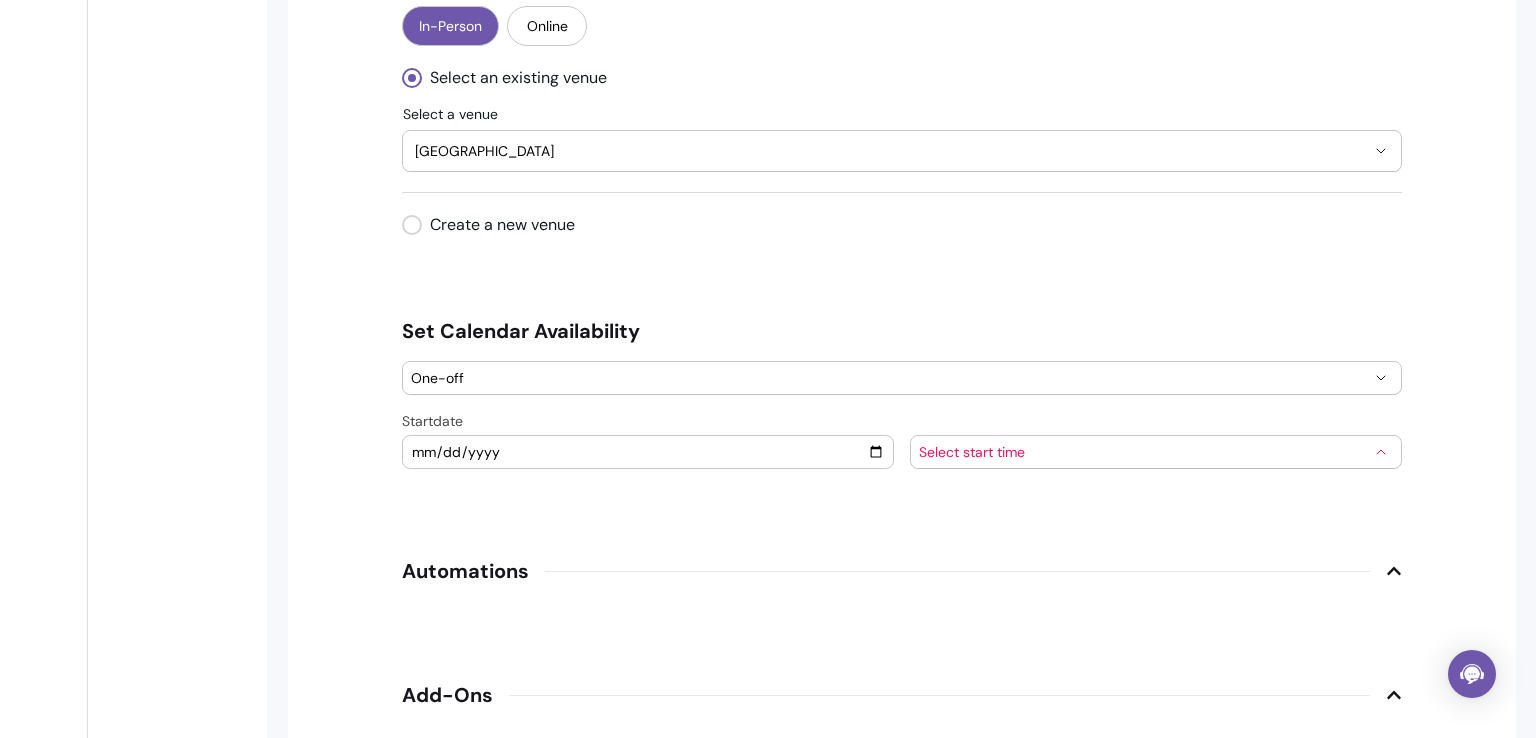 select on "*****" 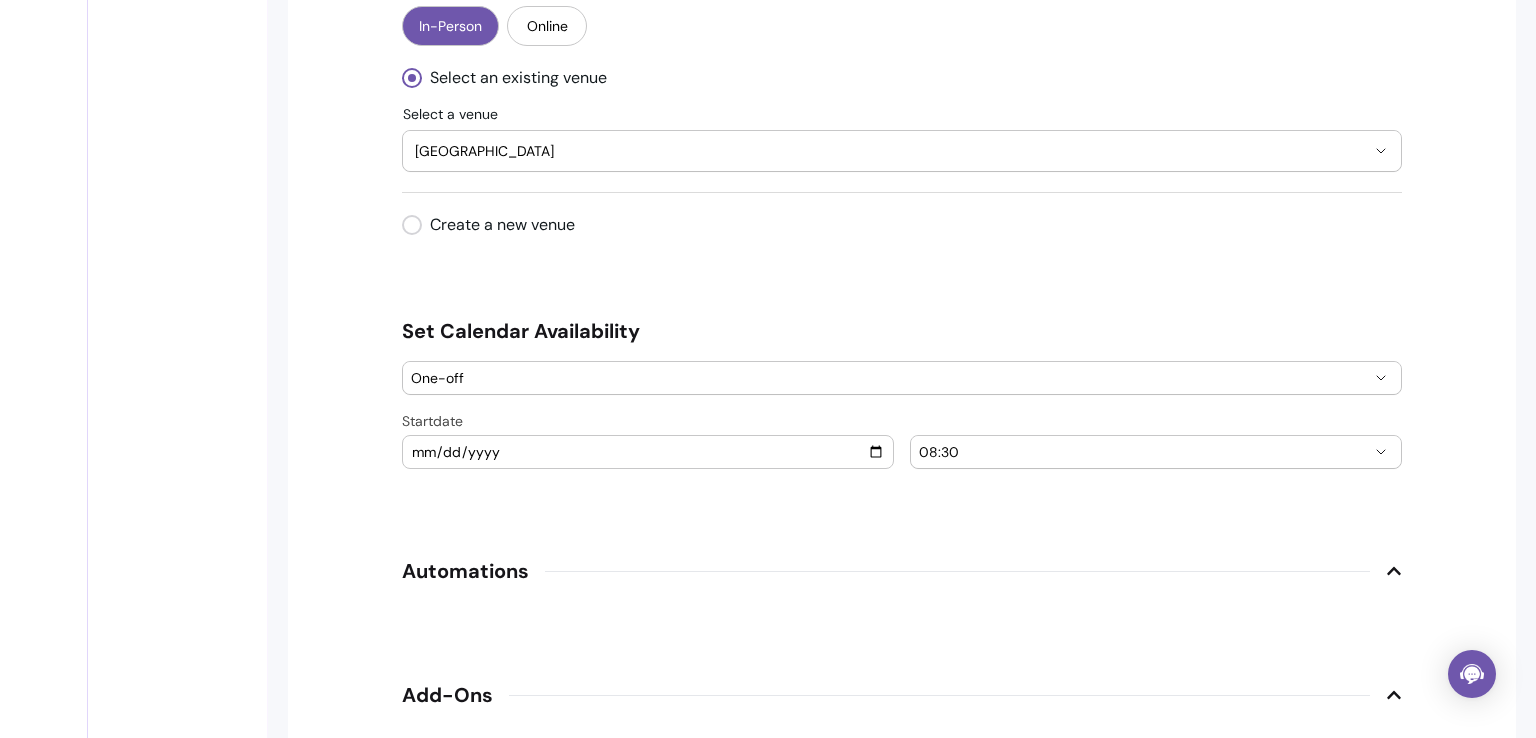 click on "**********" at bounding box center (902, -156) 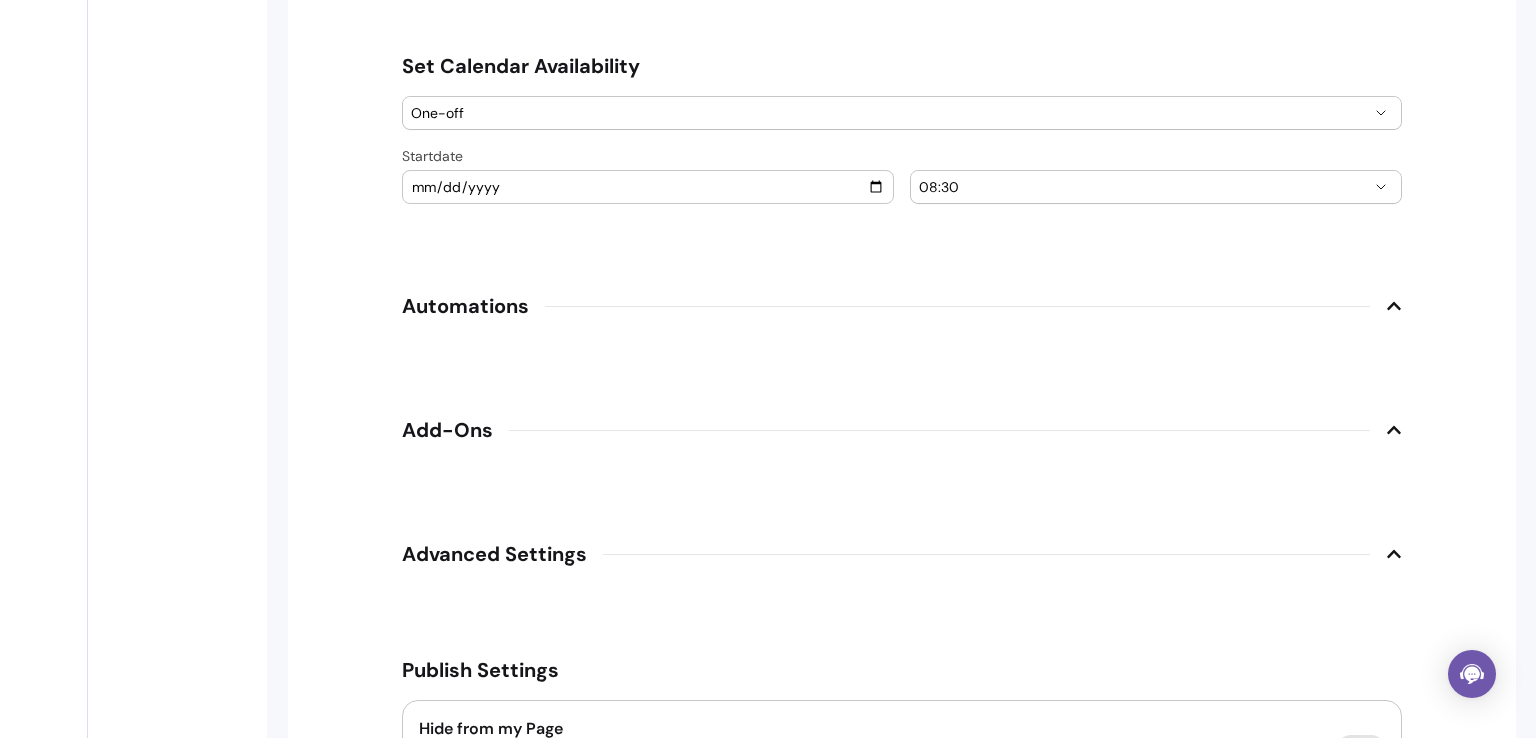 scroll, scrollTop: 2127, scrollLeft: 0, axis: vertical 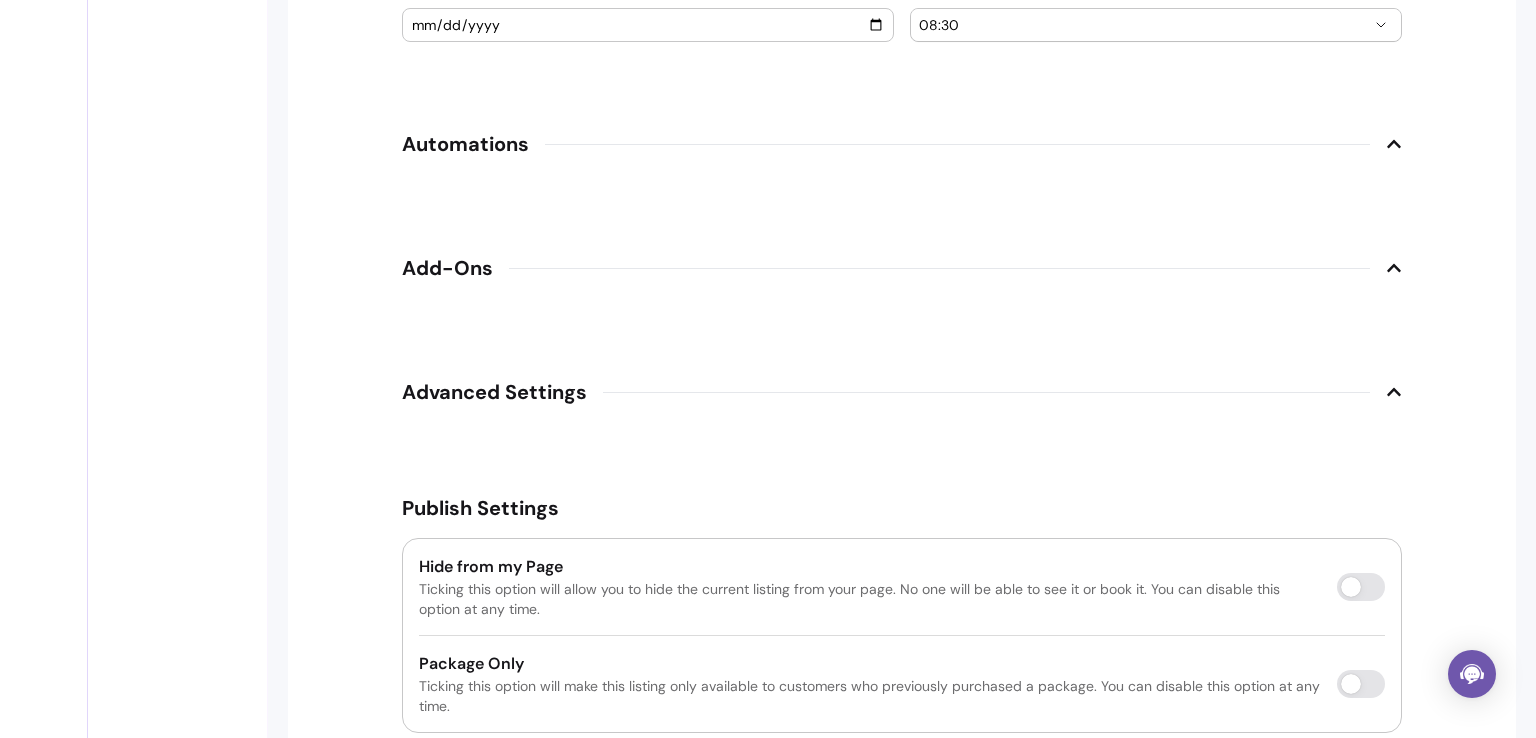 click on "Automations" at bounding box center (902, 144) 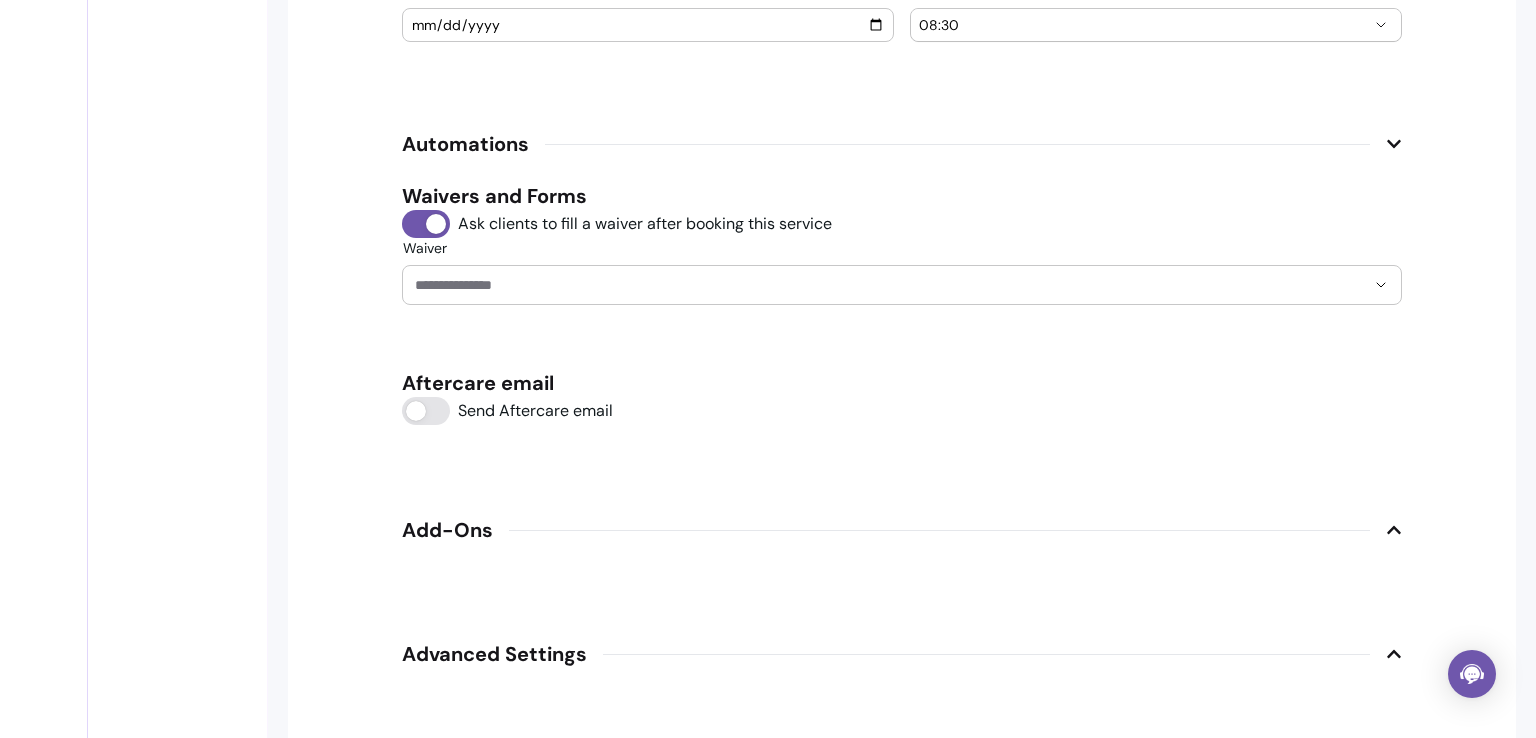 scroll, scrollTop: 2488, scrollLeft: 0, axis: vertical 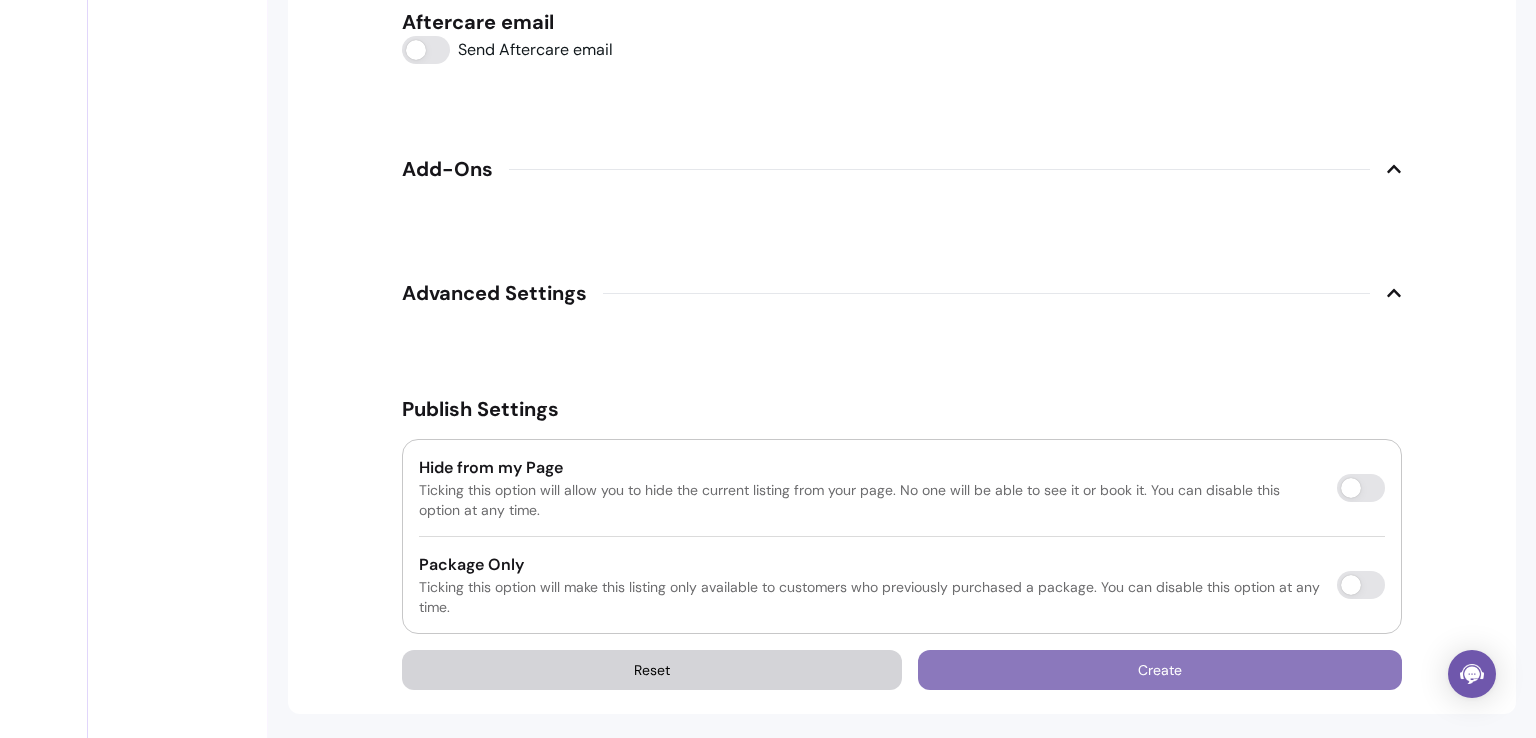click on "Create" at bounding box center [1160, 670] 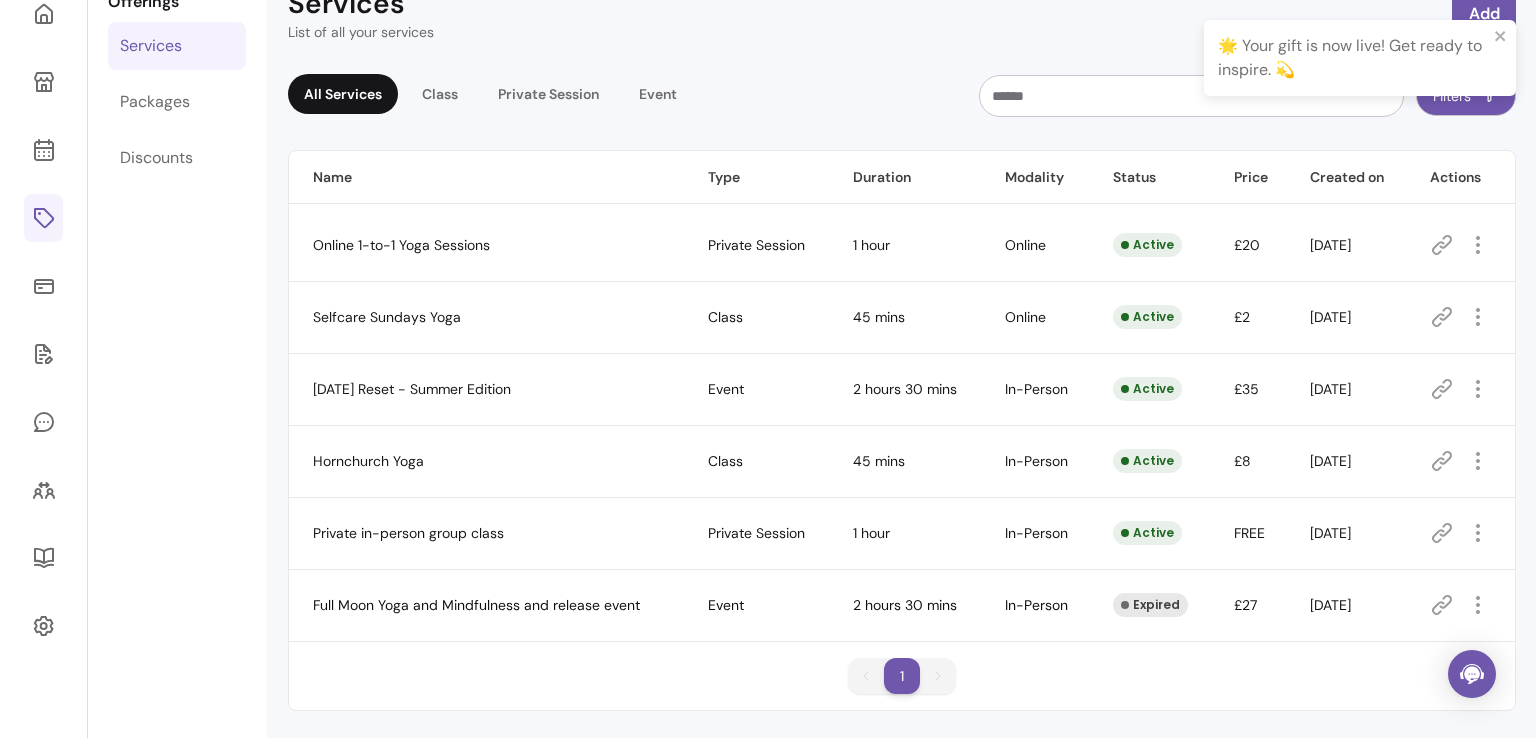 scroll, scrollTop: 182, scrollLeft: 0, axis: vertical 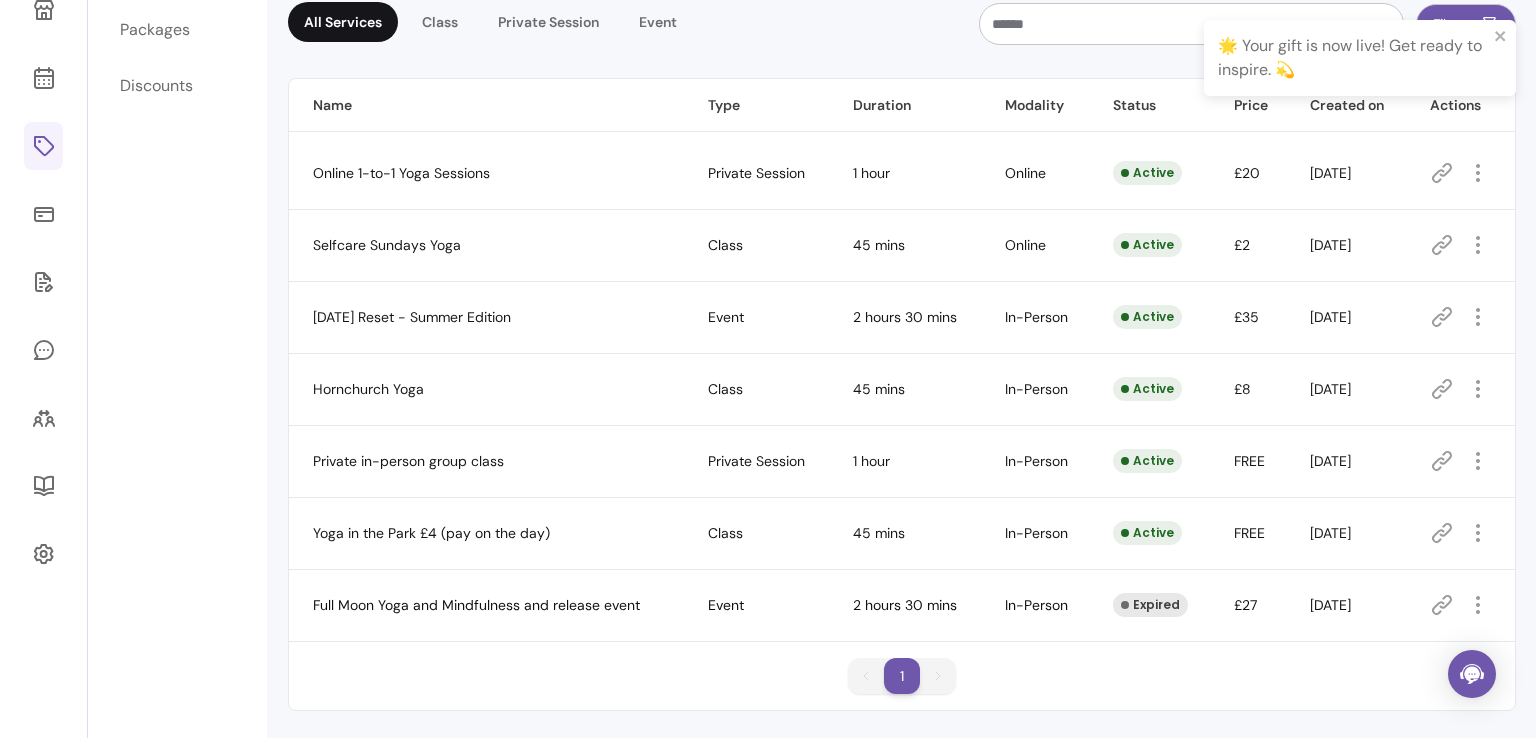 click 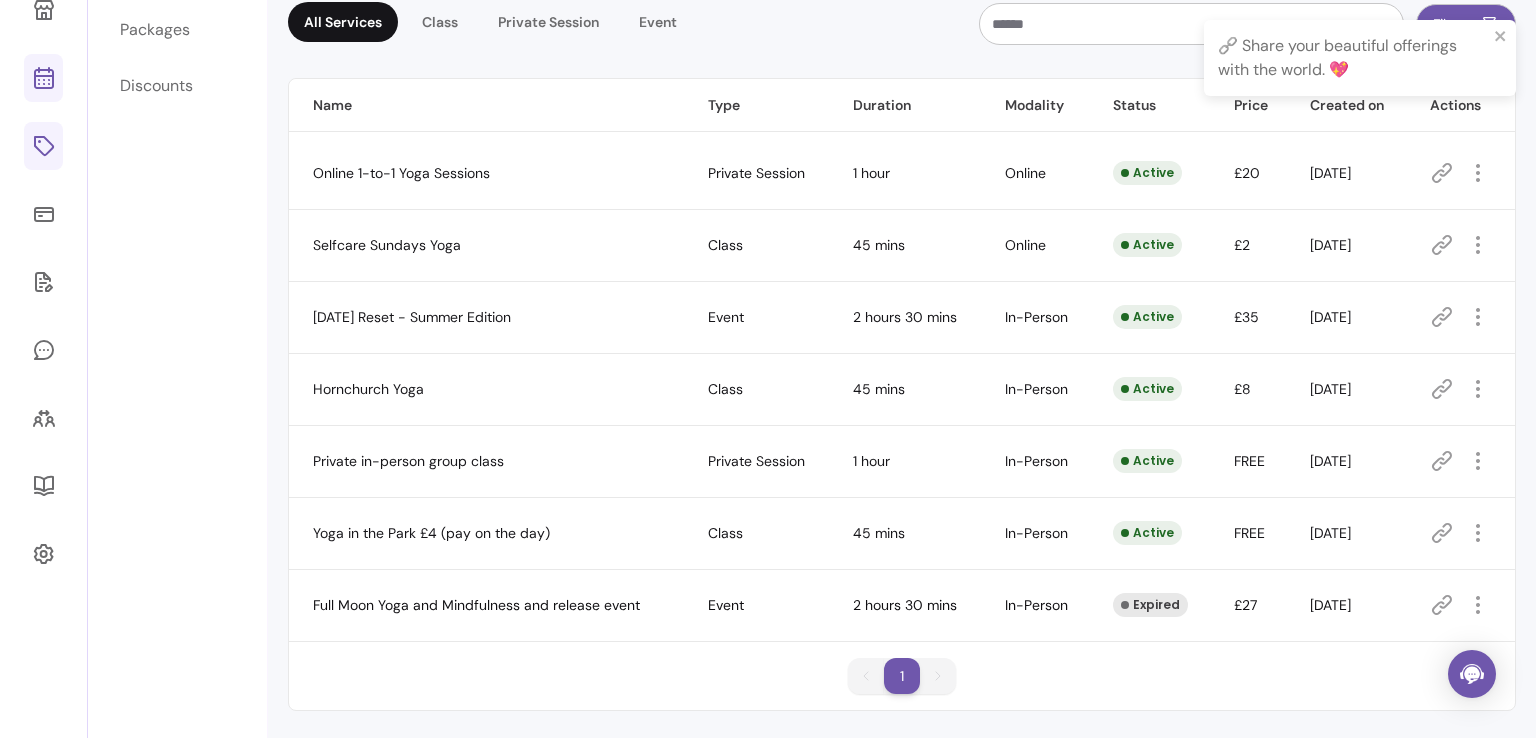 click 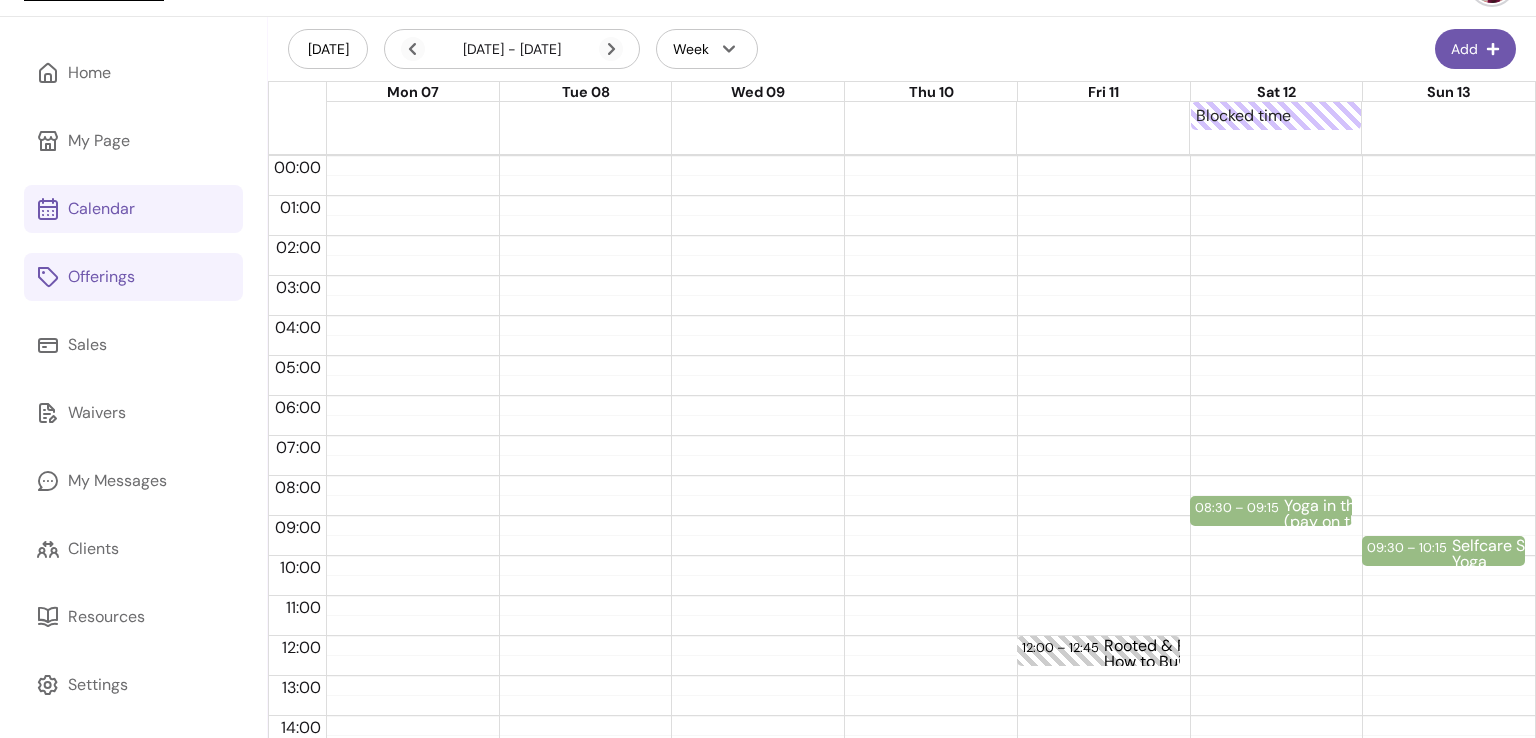 scroll, scrollTop: 100, scrollLeft: 0, axis: vertical 